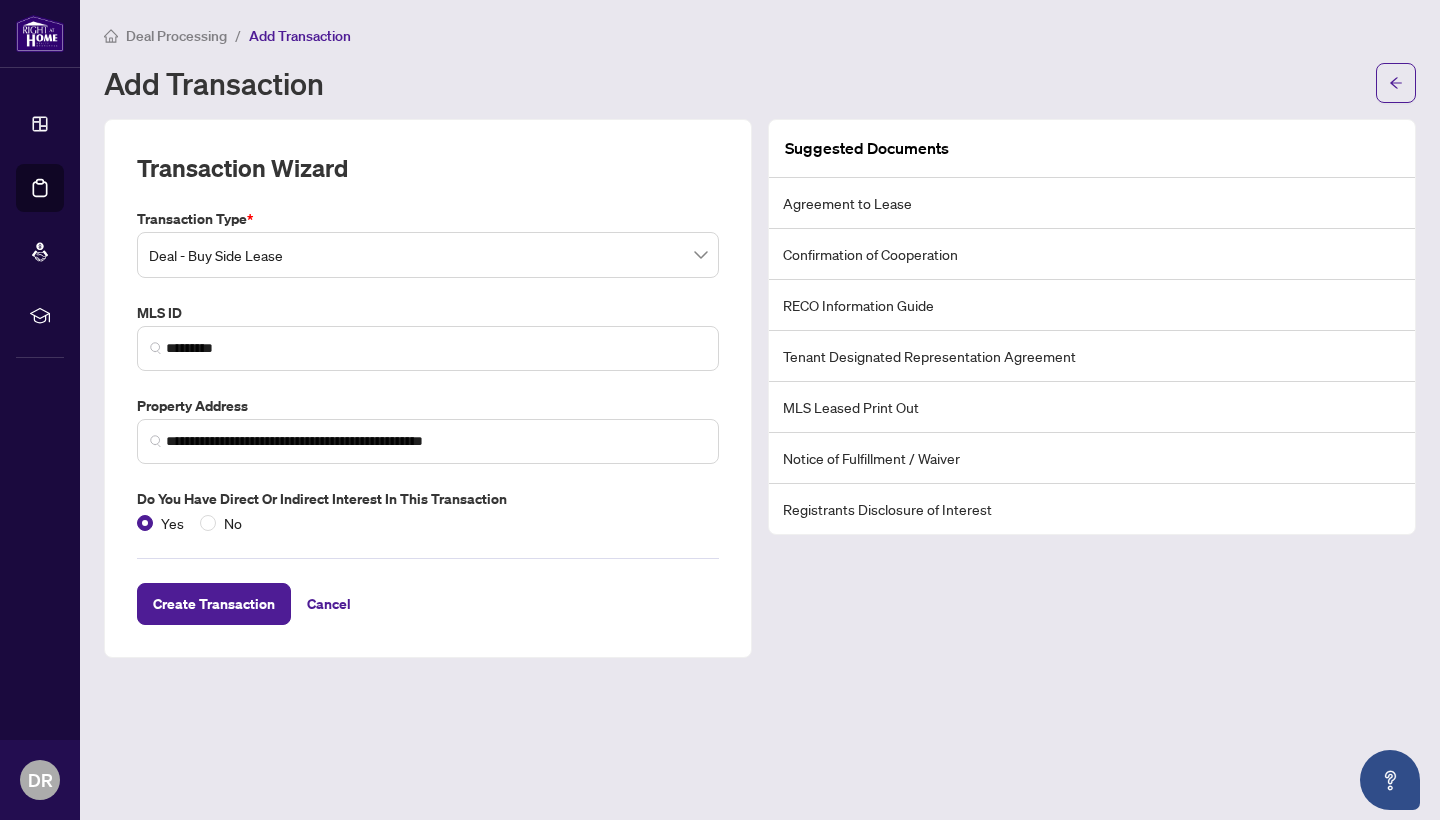 scroll, scrollTop: 0, scrollLeft: 0, axis: both 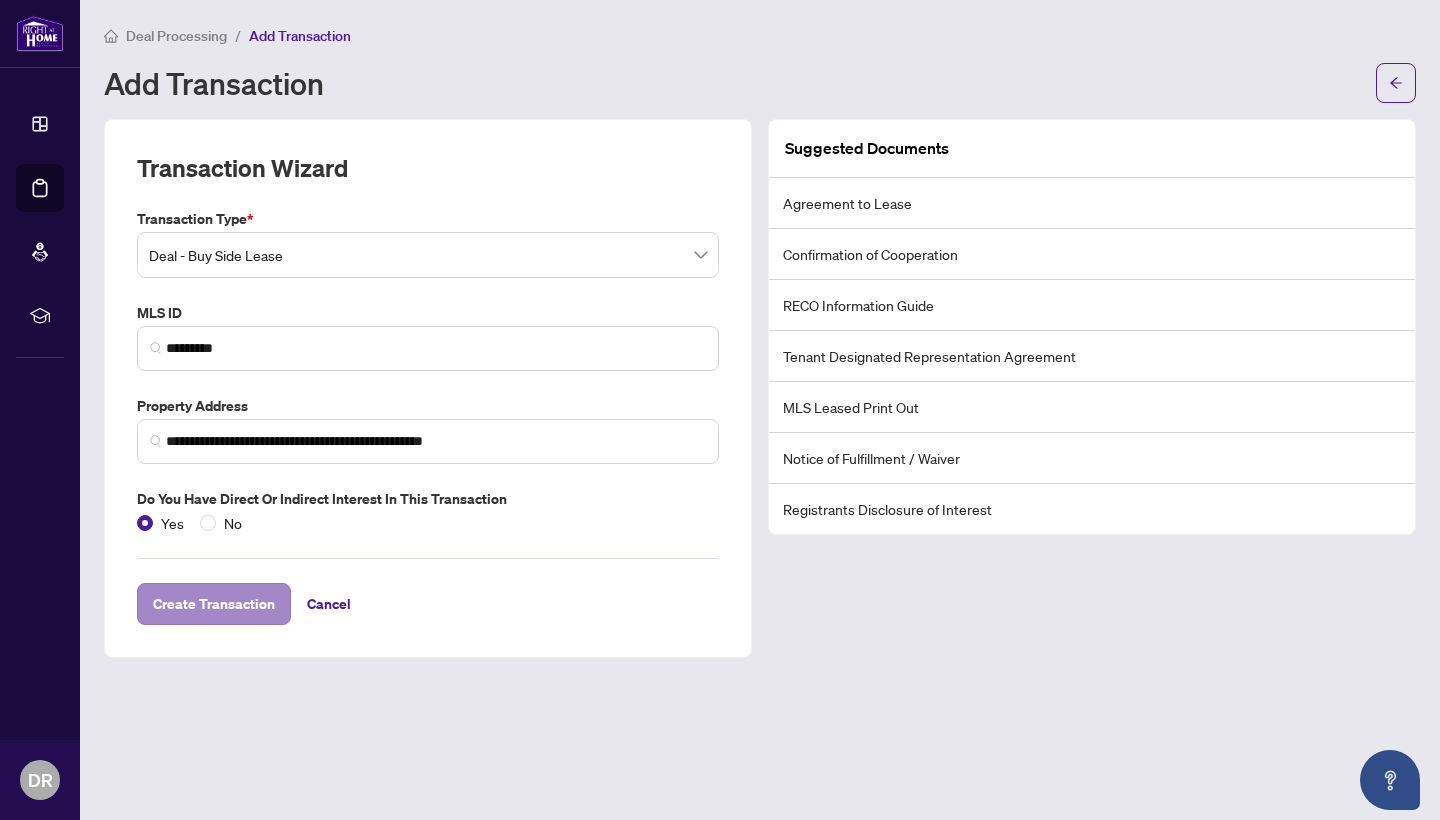 click on "Create Transaction" at bounding box center (214, 604) 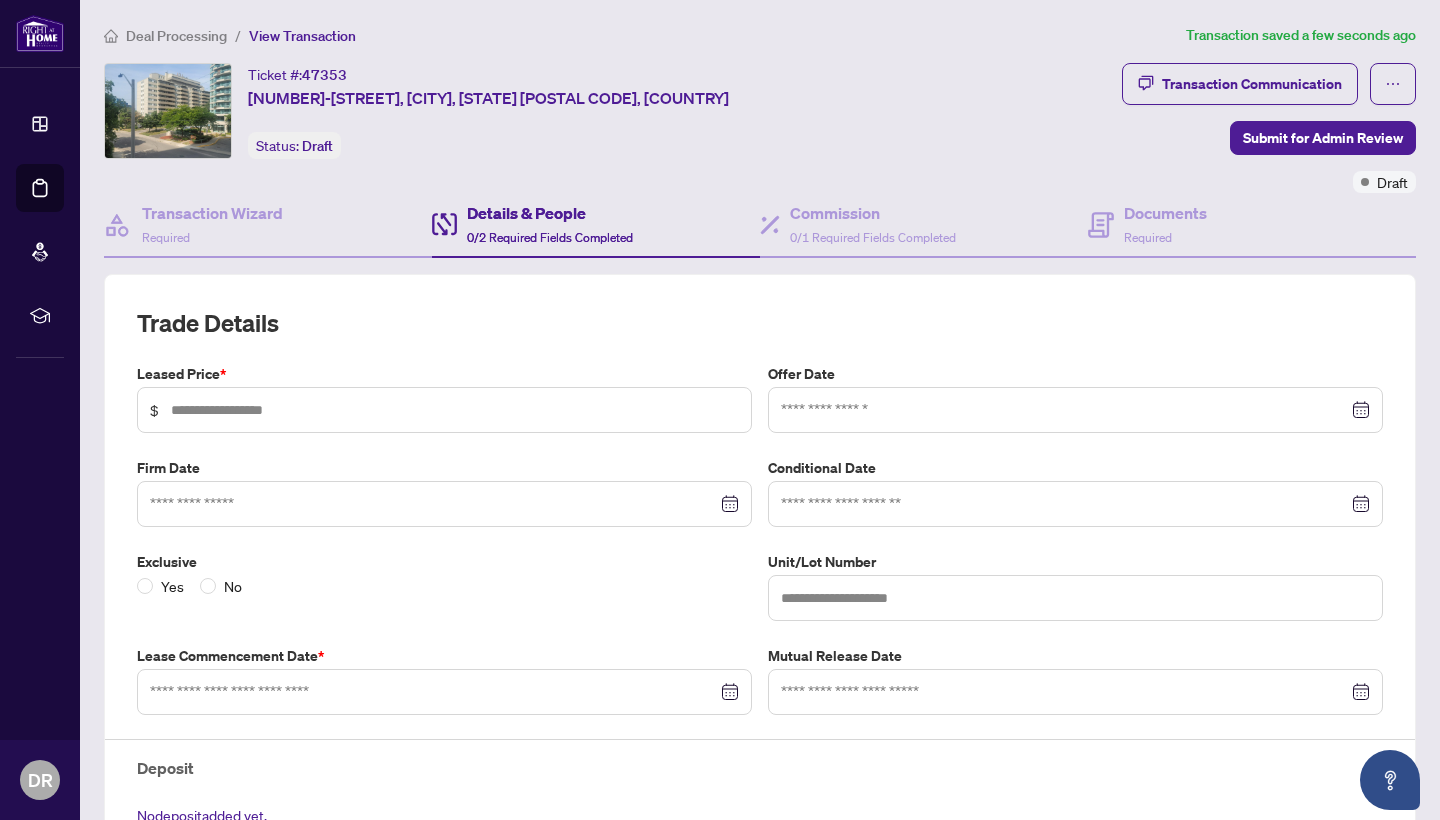 type on "***" 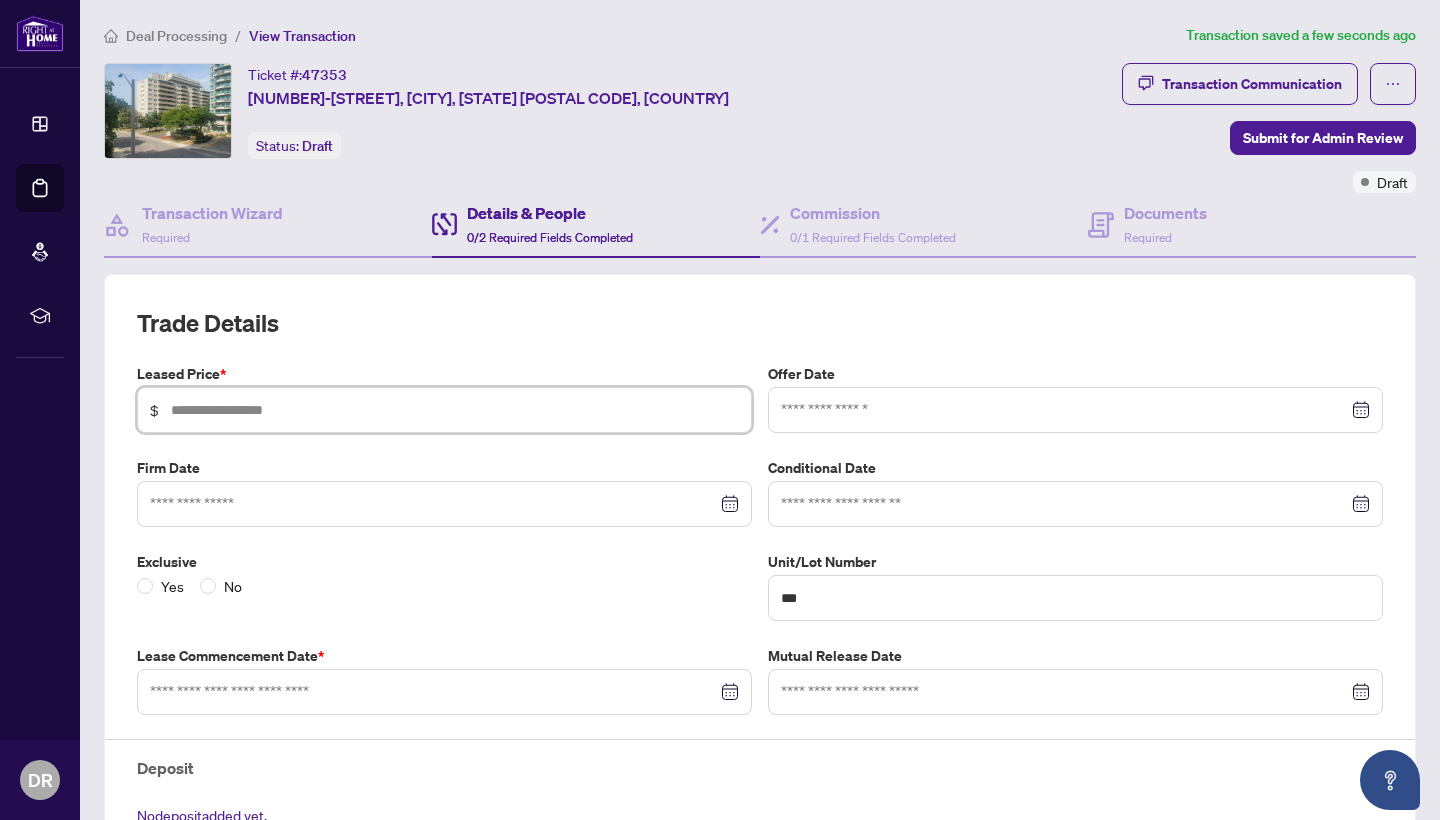 click at bounding box center (455, 410) 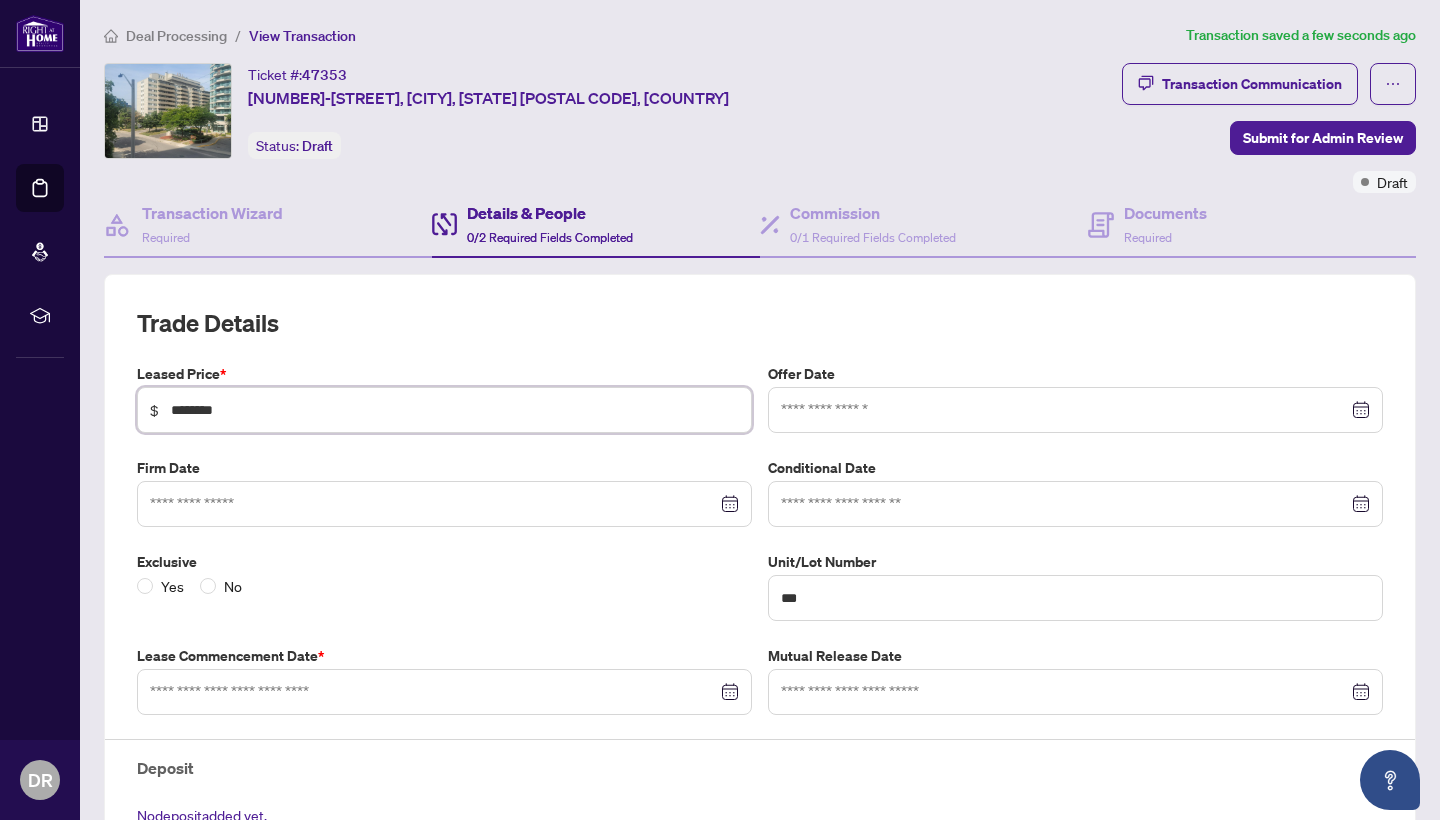 type on "********" 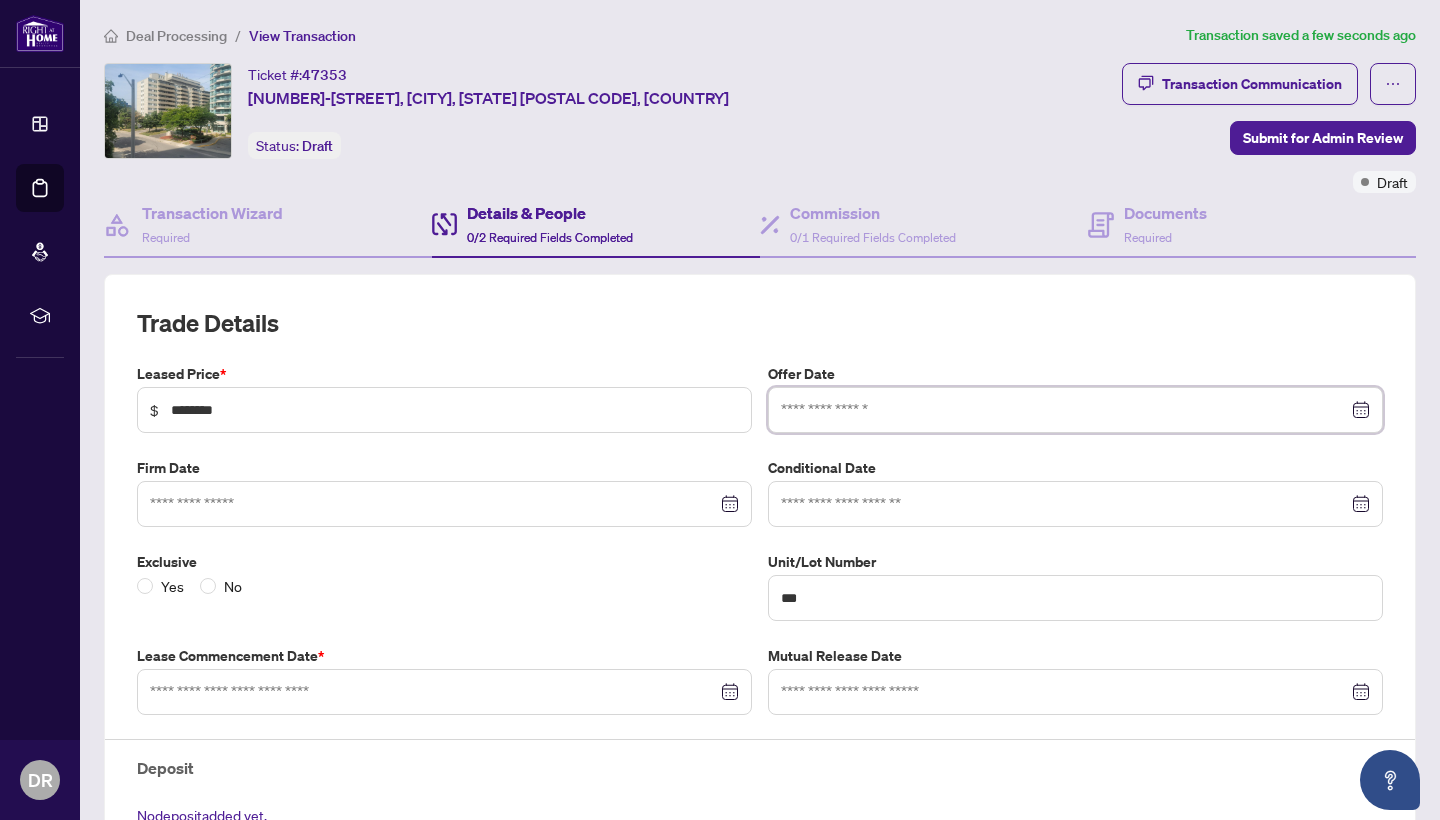 click at bounding box center [1064, 410] 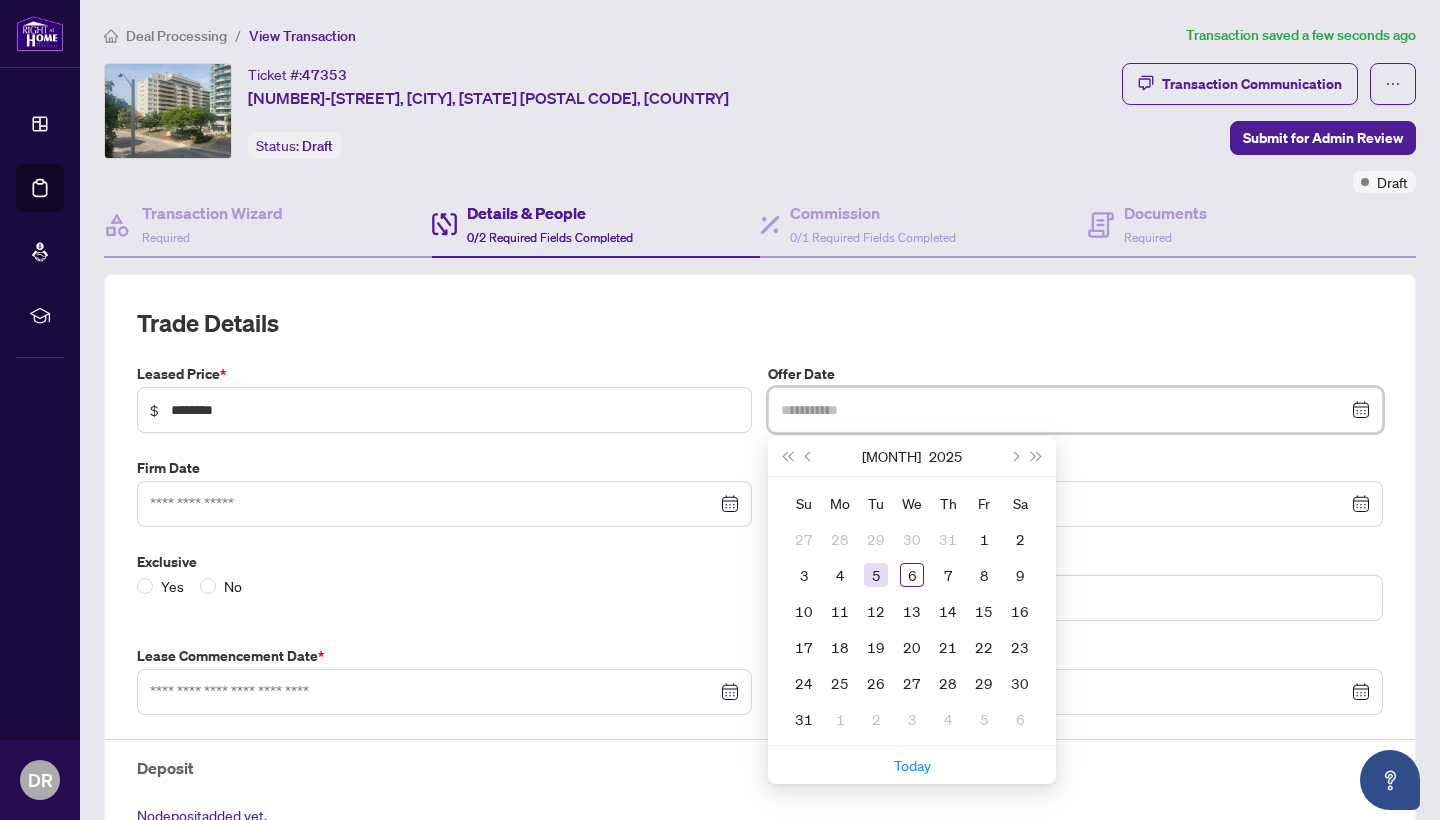 type on "**********" 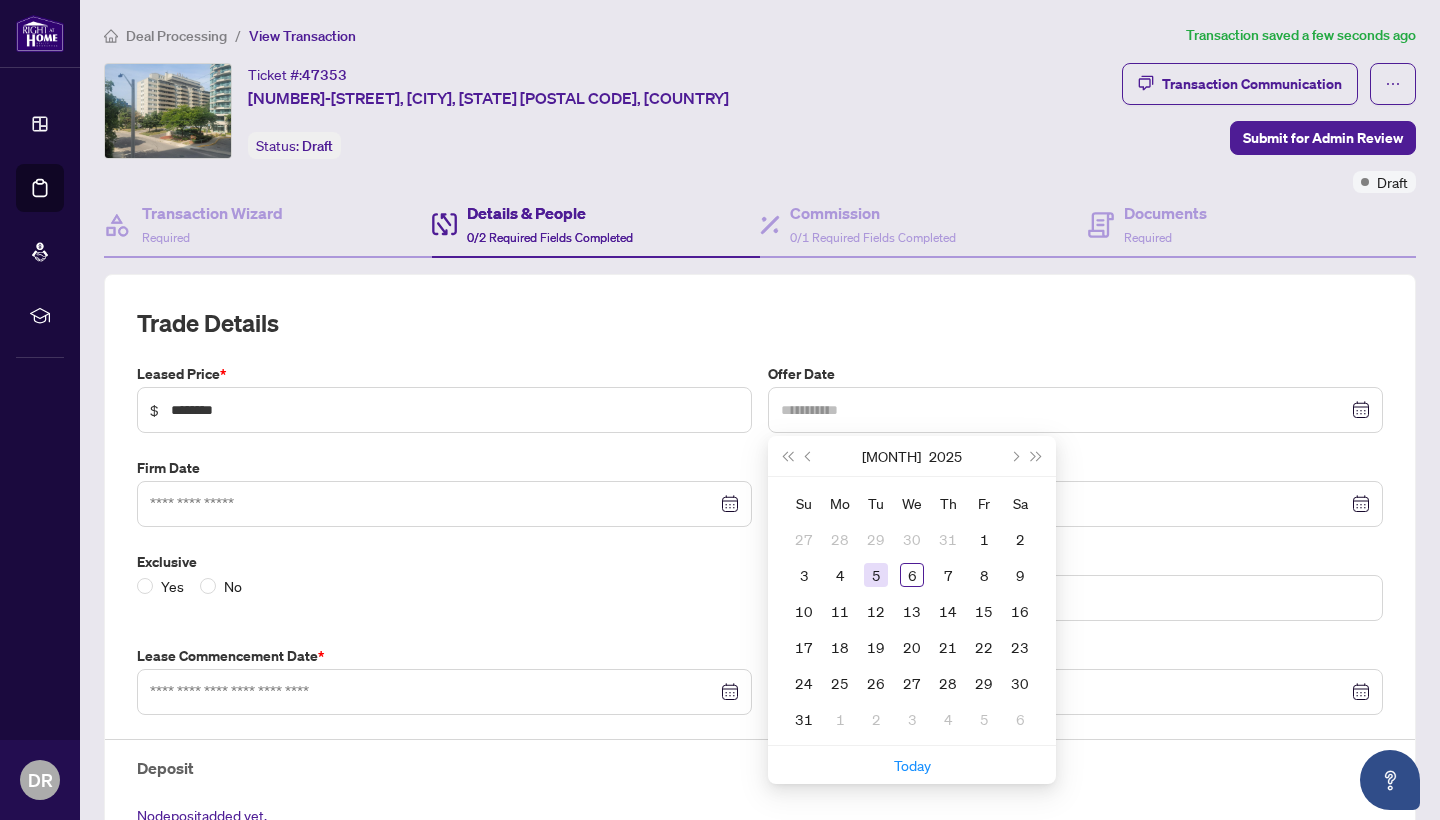 click on "5" at bounding box center (876, 575) 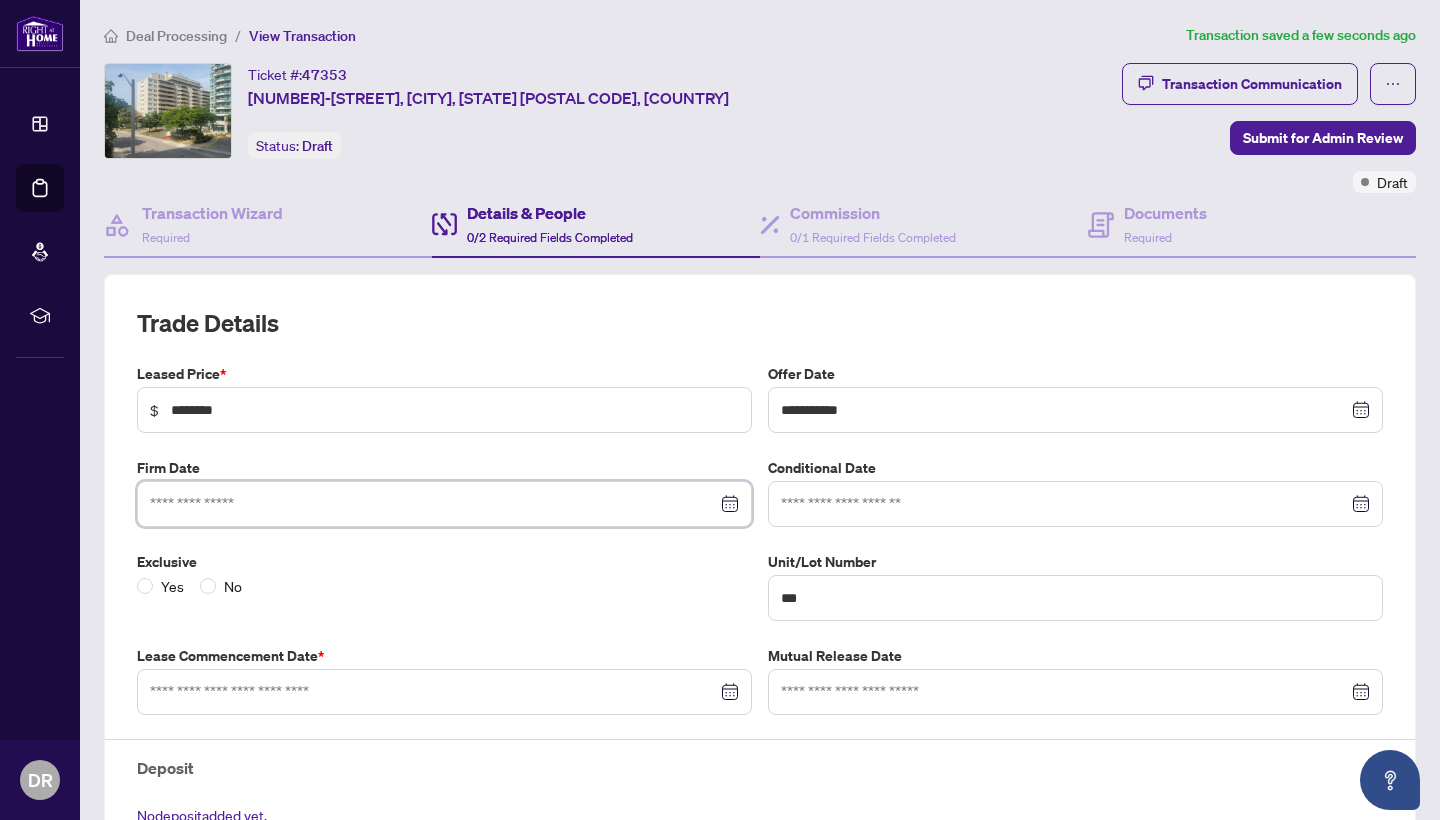 click at bounding box center [433, 504] 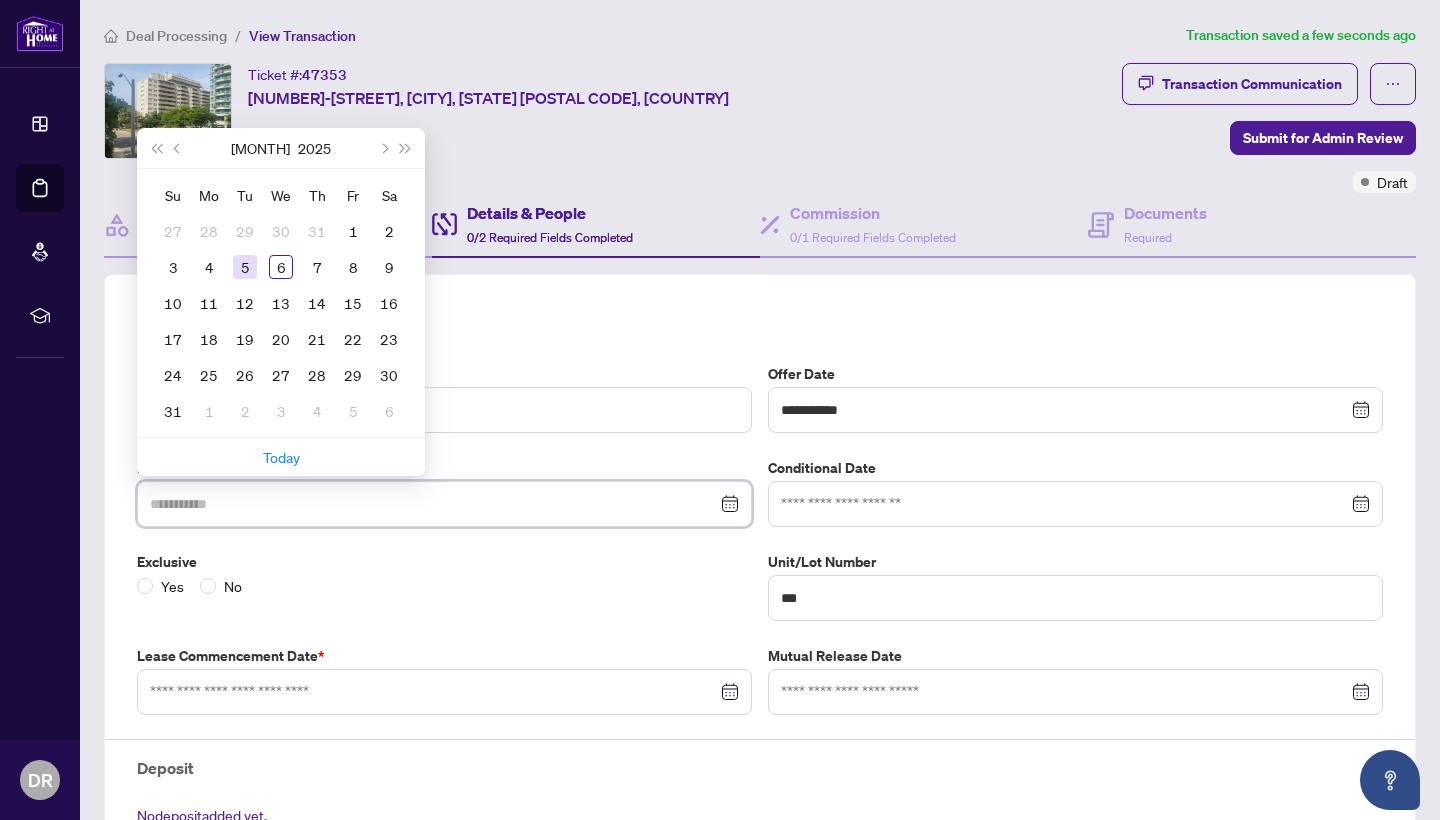 type on "**********" 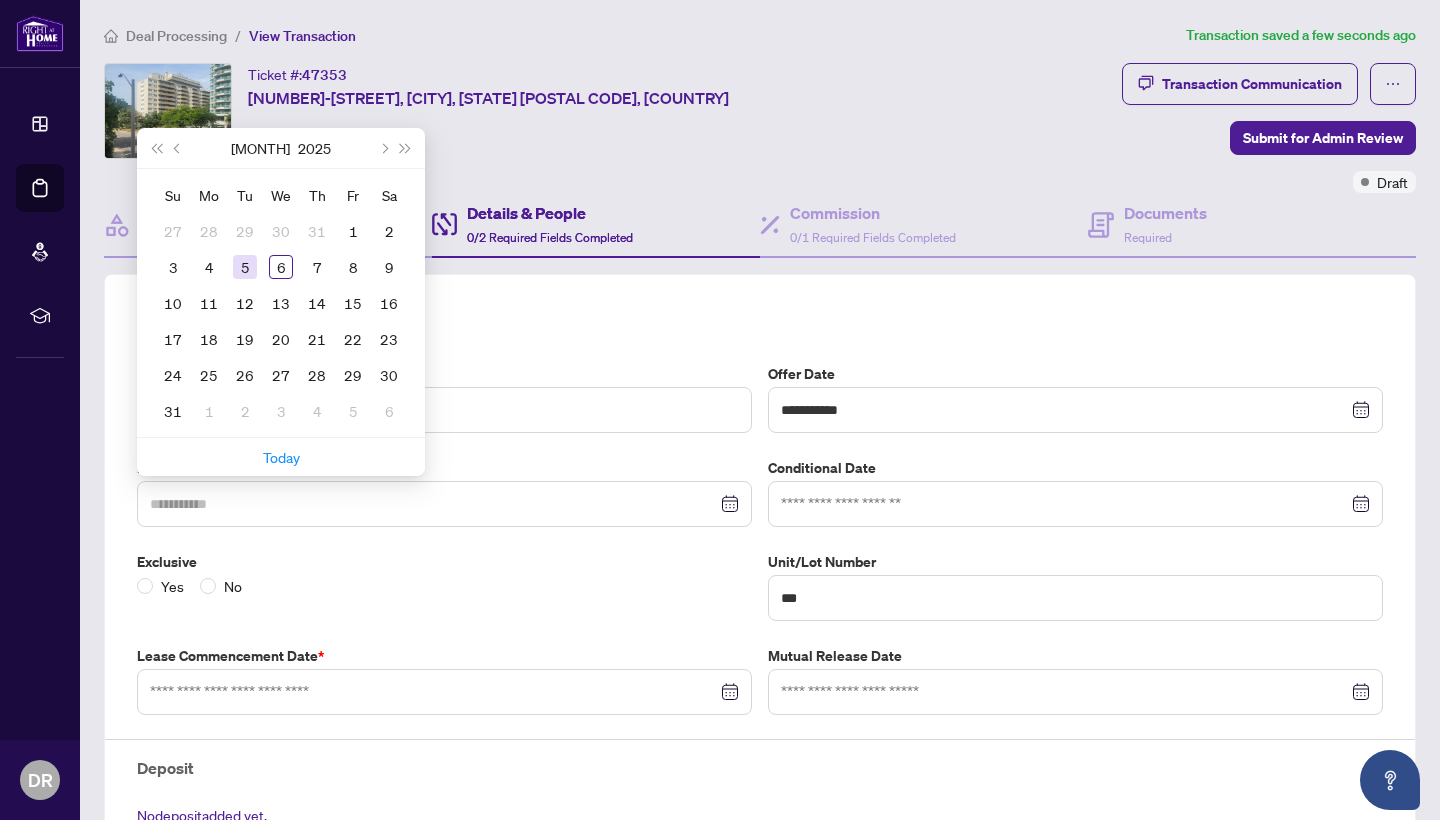 click on "5" at bounding box center [245, 267] 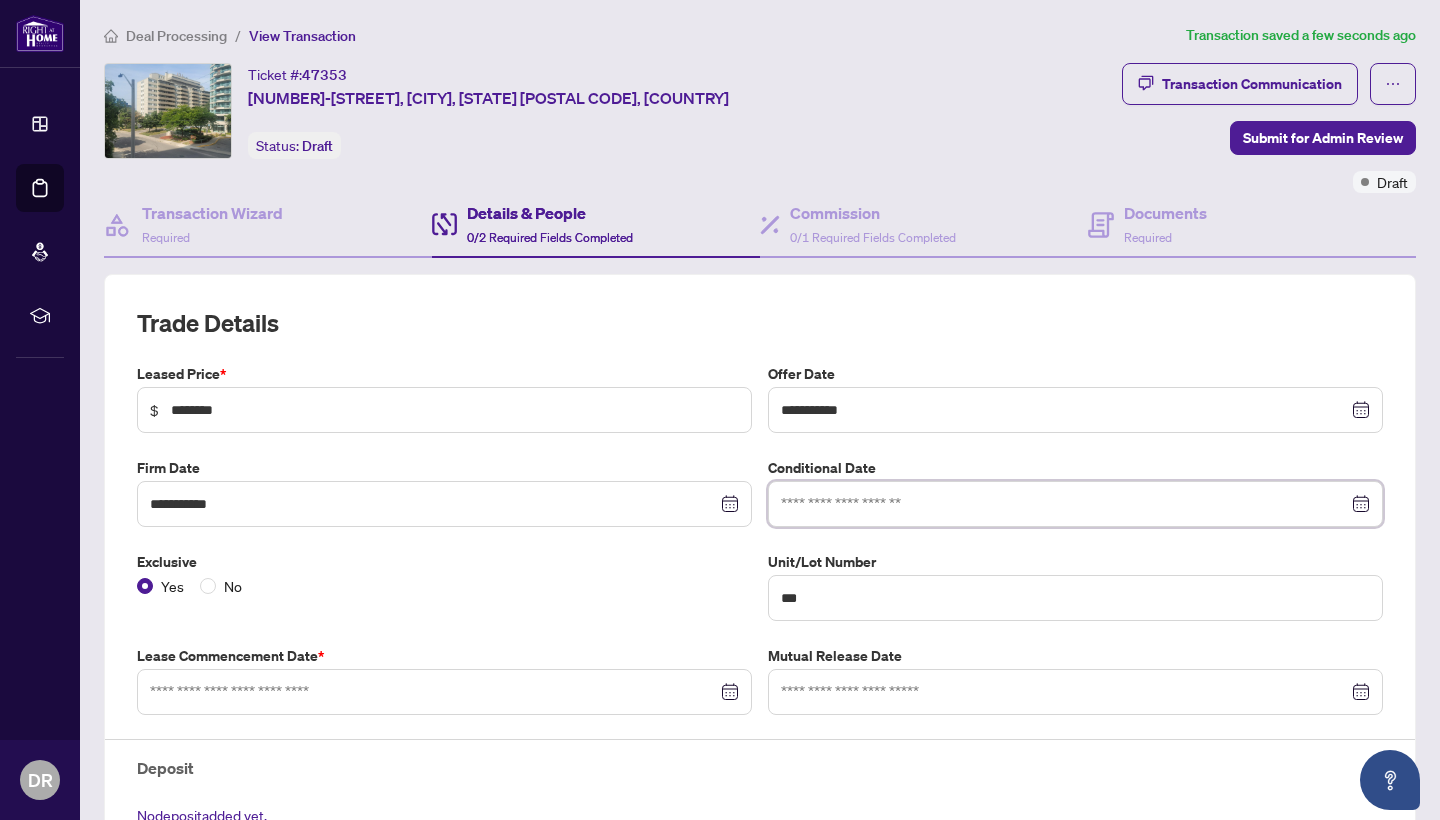 click at bounding box center [1064, 504] 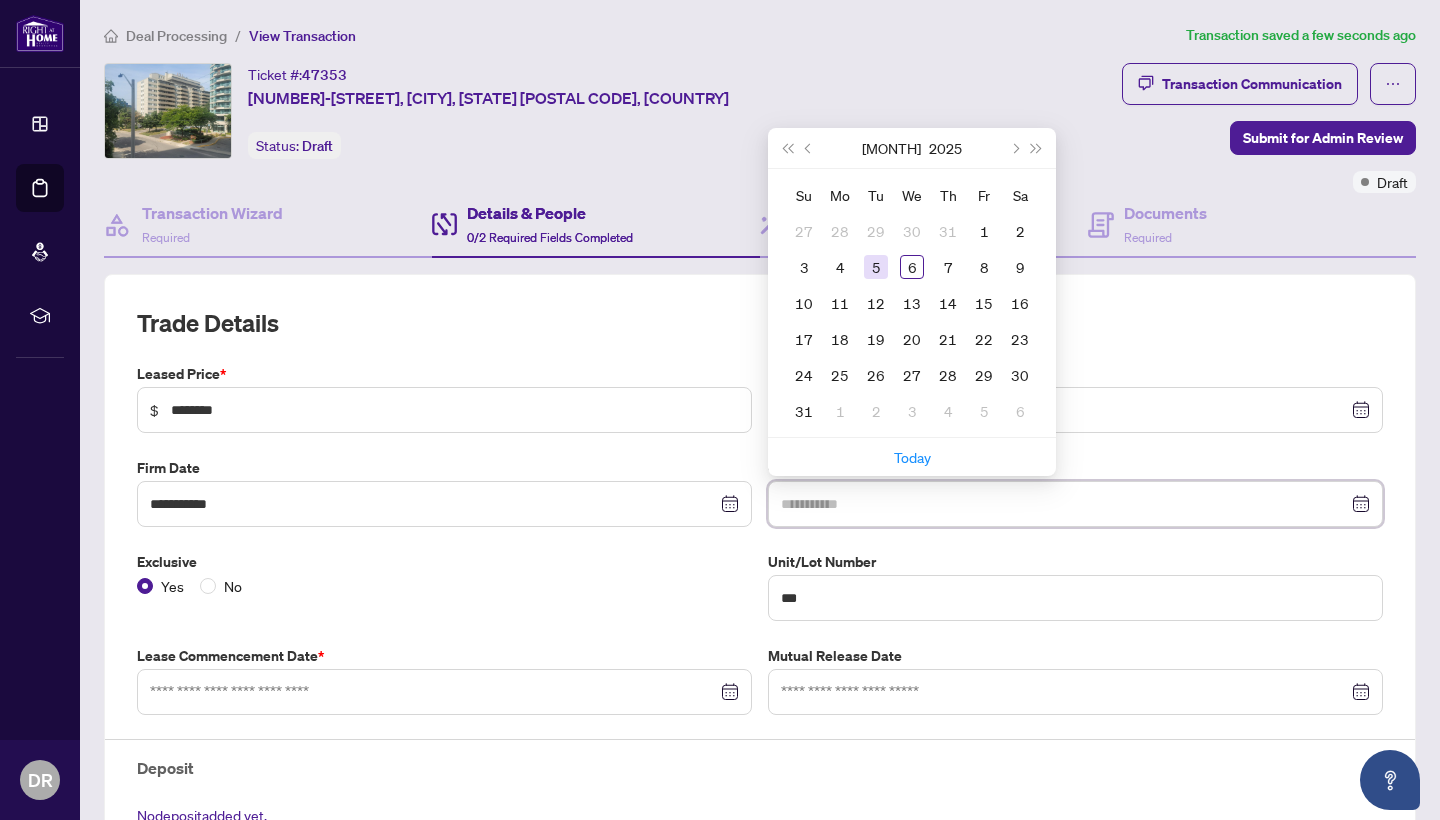 type on "**********" 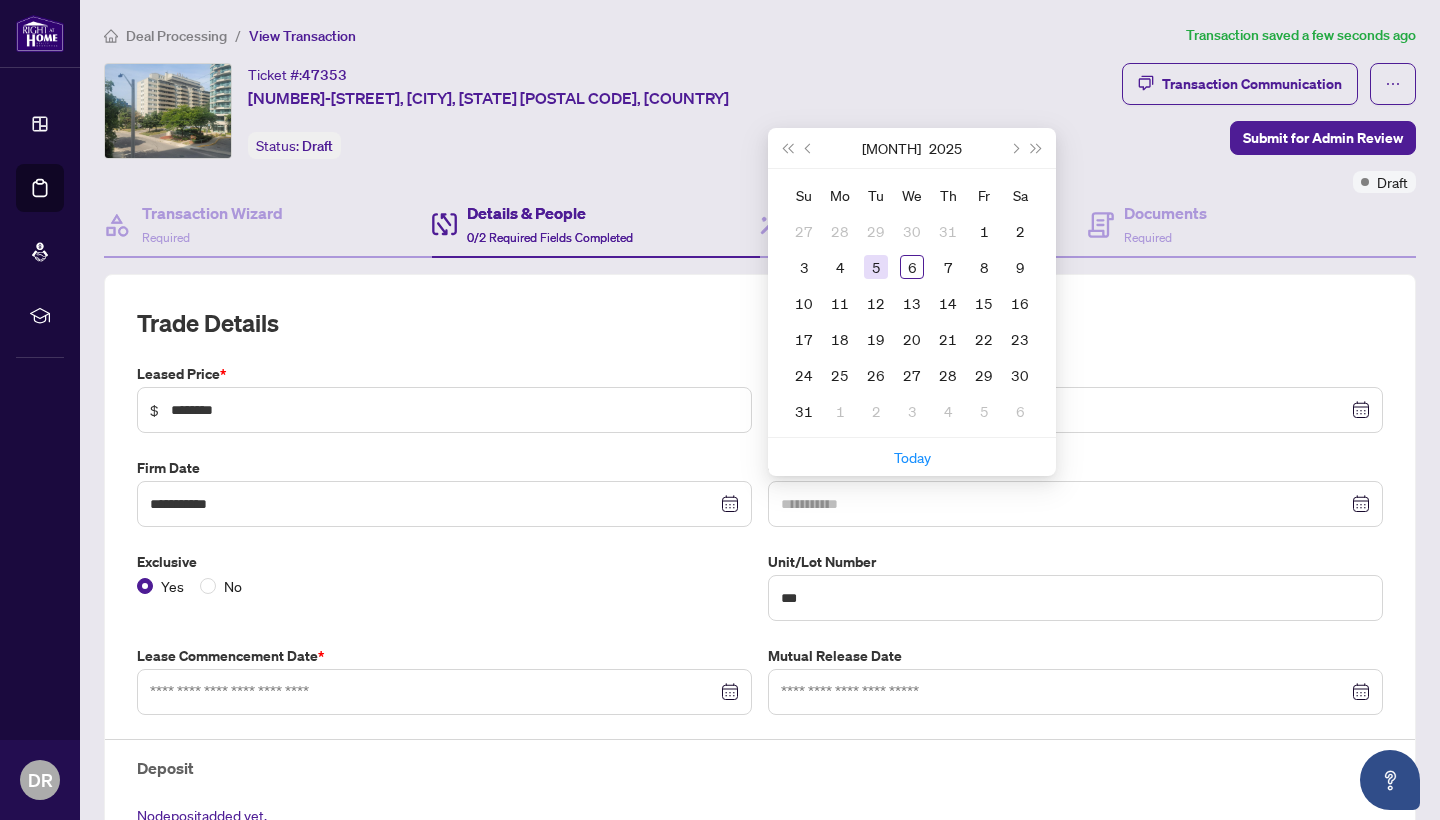 click on "5" at bounding box center [876, 267] 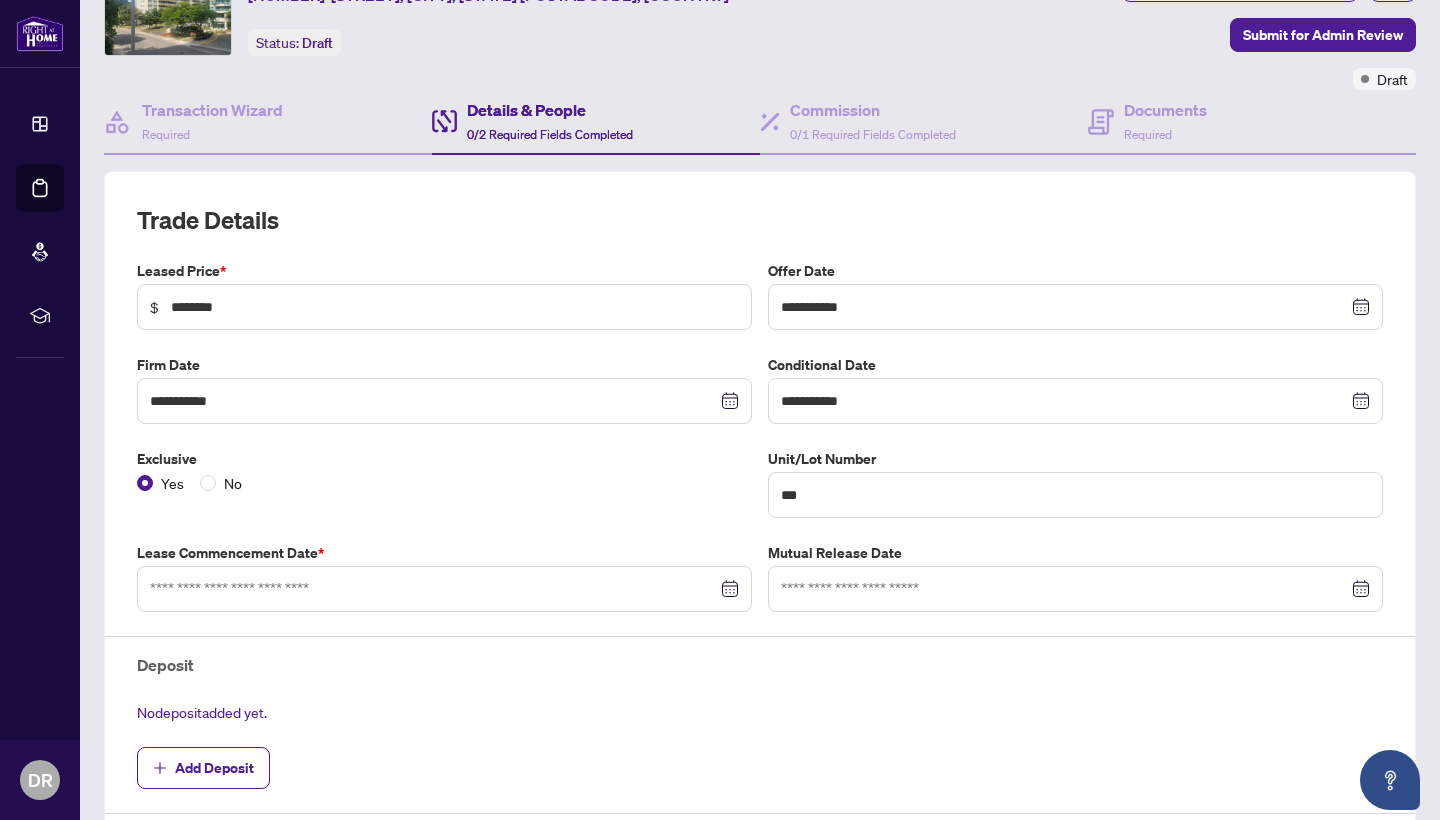 scroll, scrollTop: 110, scrollLeft: 0, axis: vertical 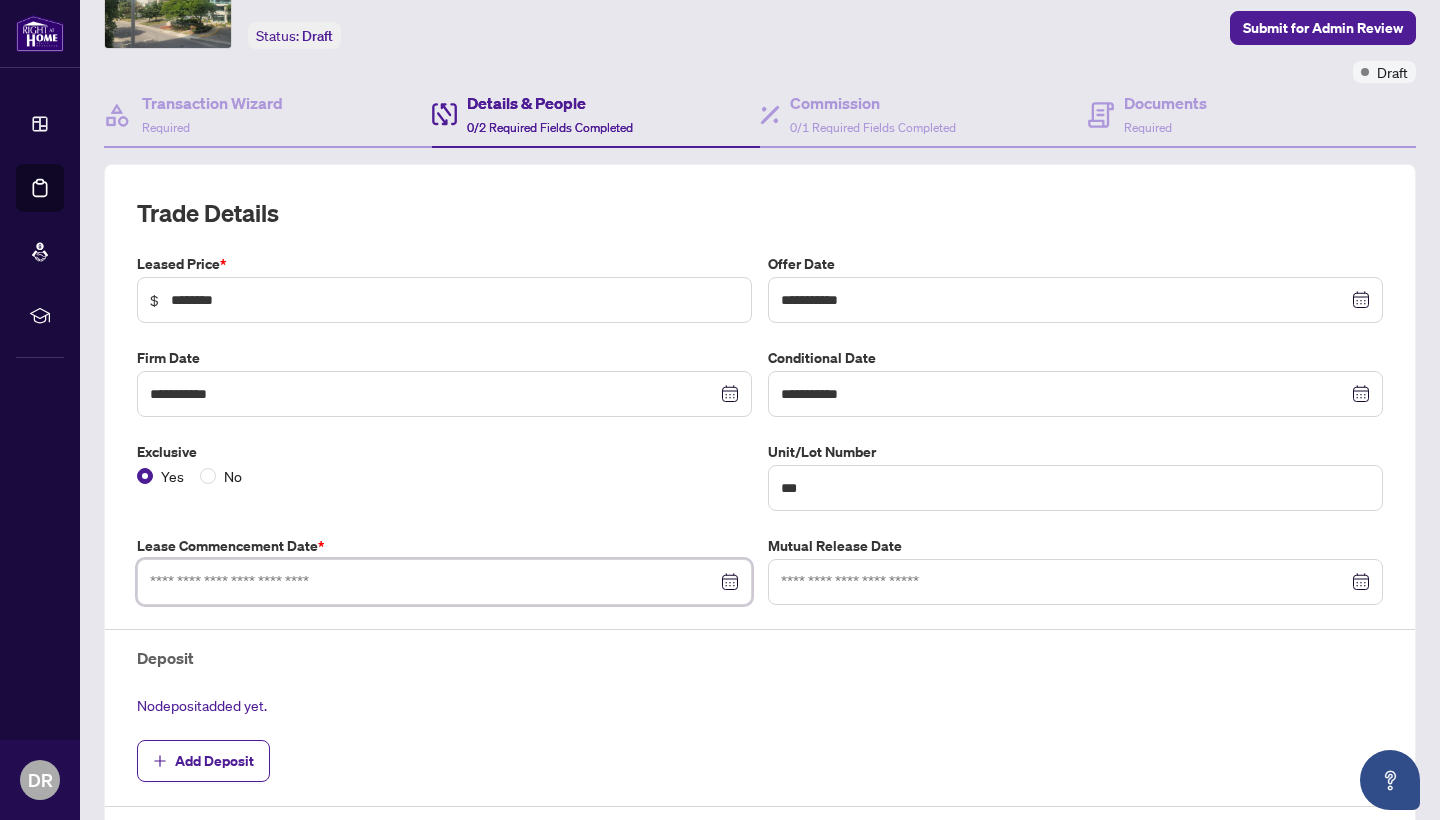 click at bounding box center [433, 582] 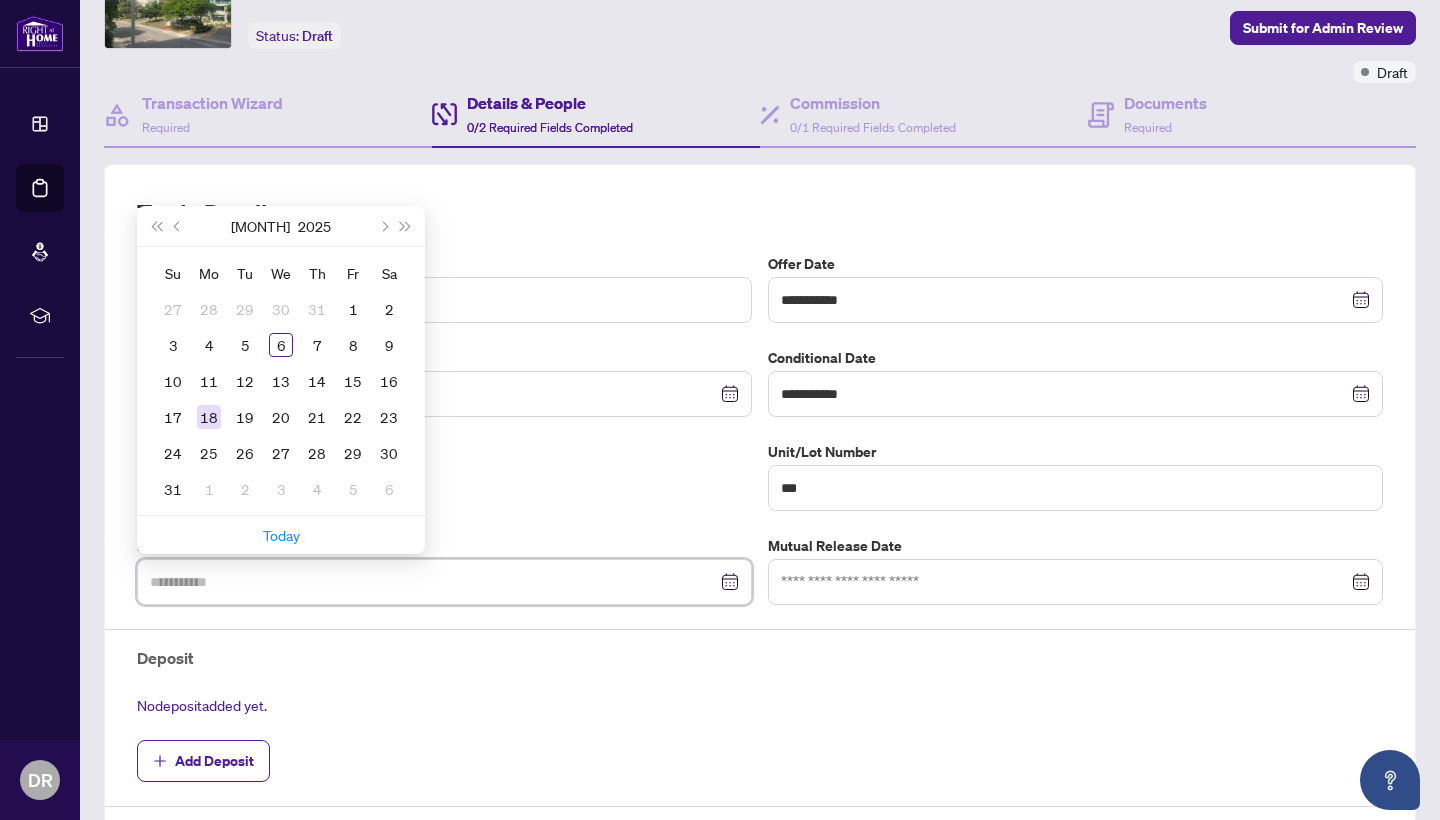 type on "**********" 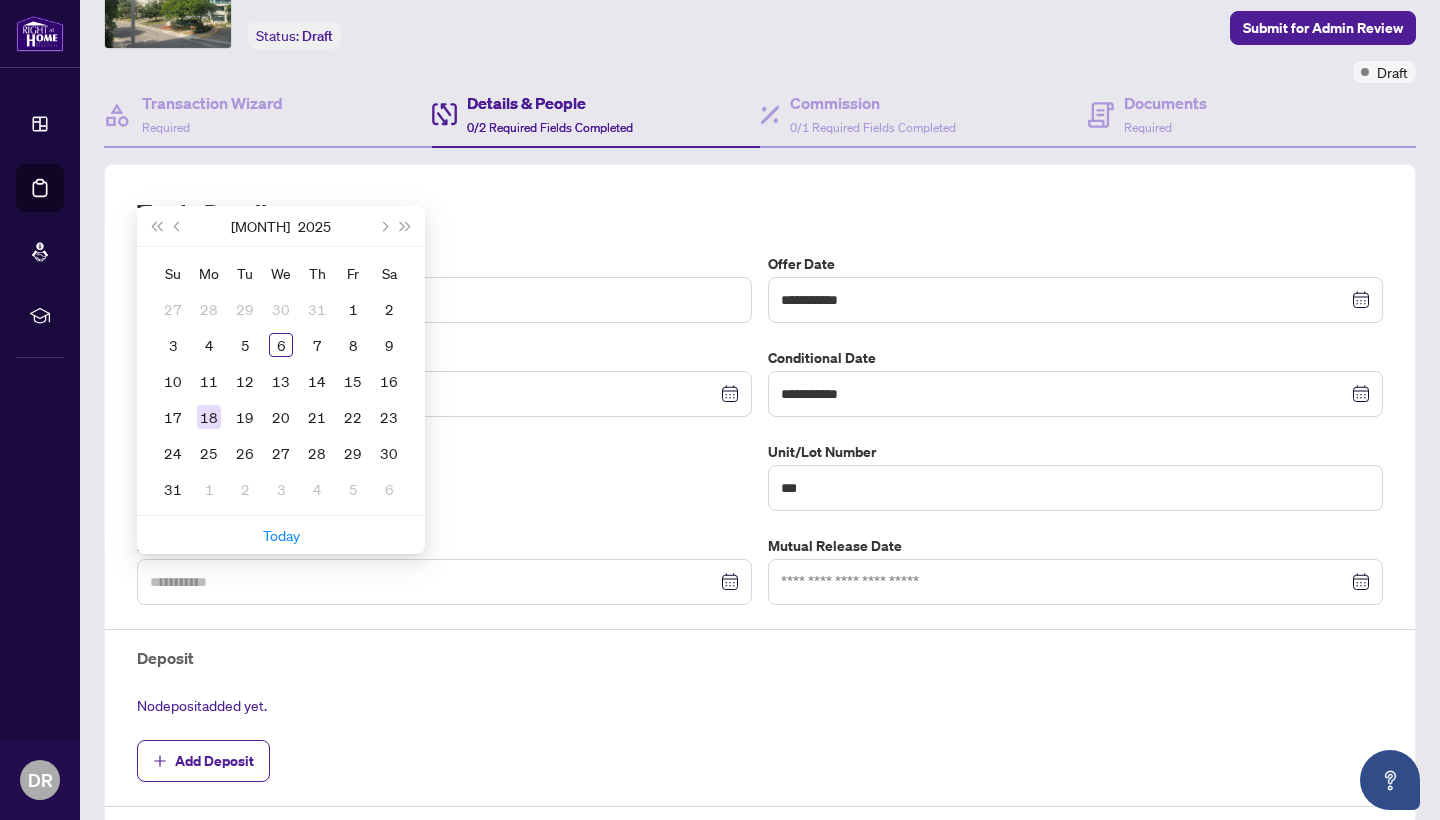 click on "18" at bounding box center [209, 417] 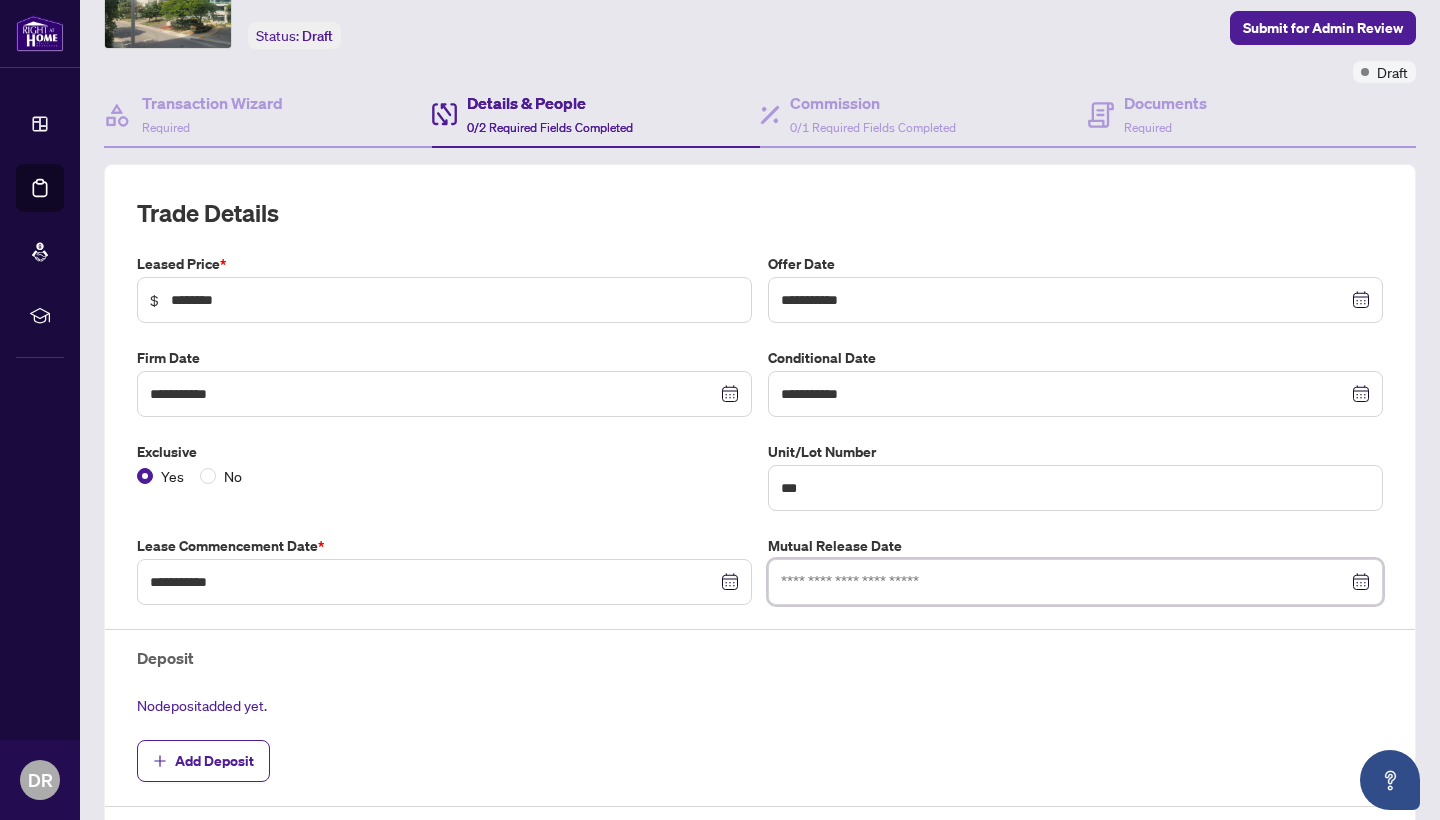 click at bounding box center (1064, 582) 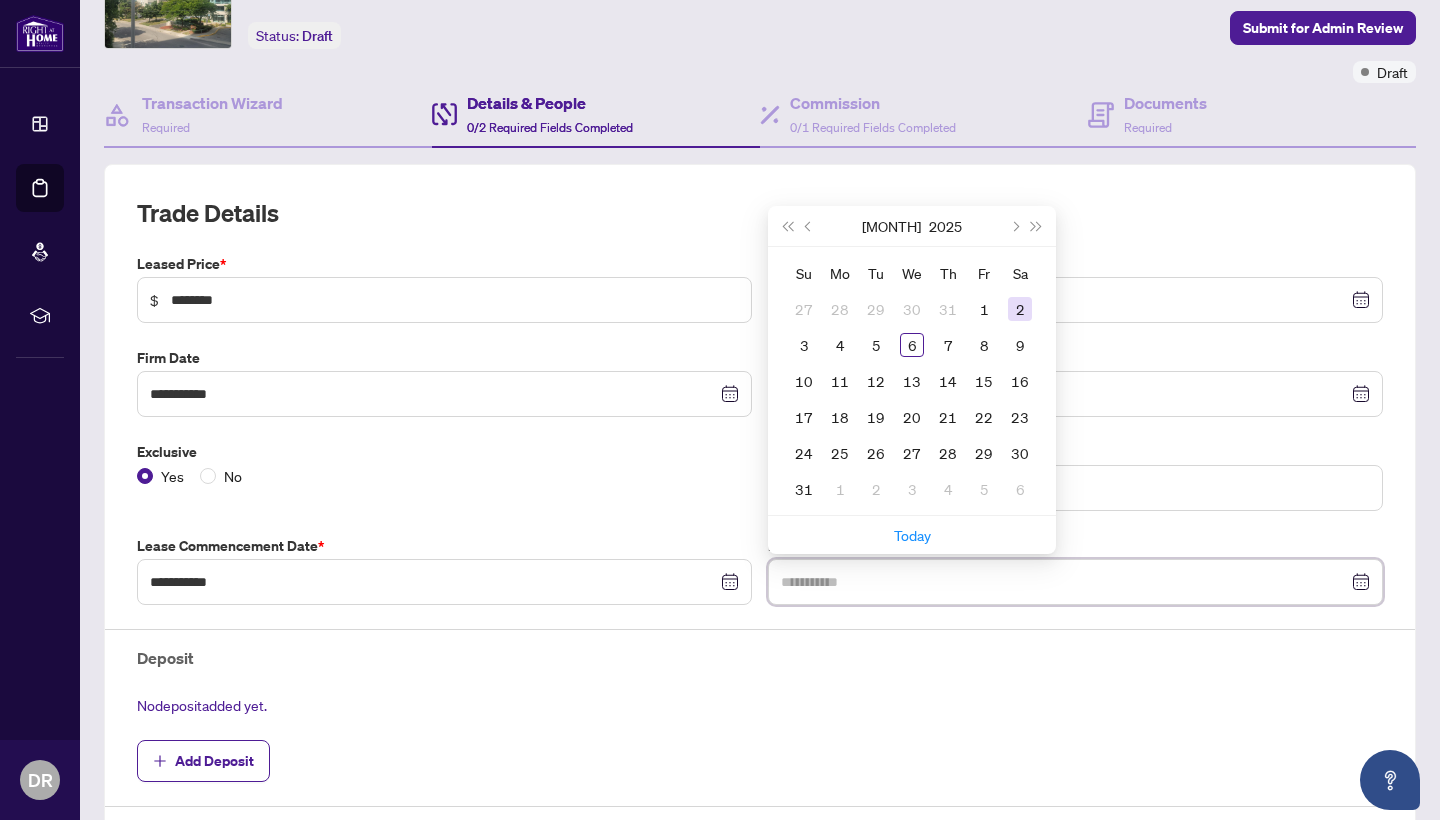 type on "**********" 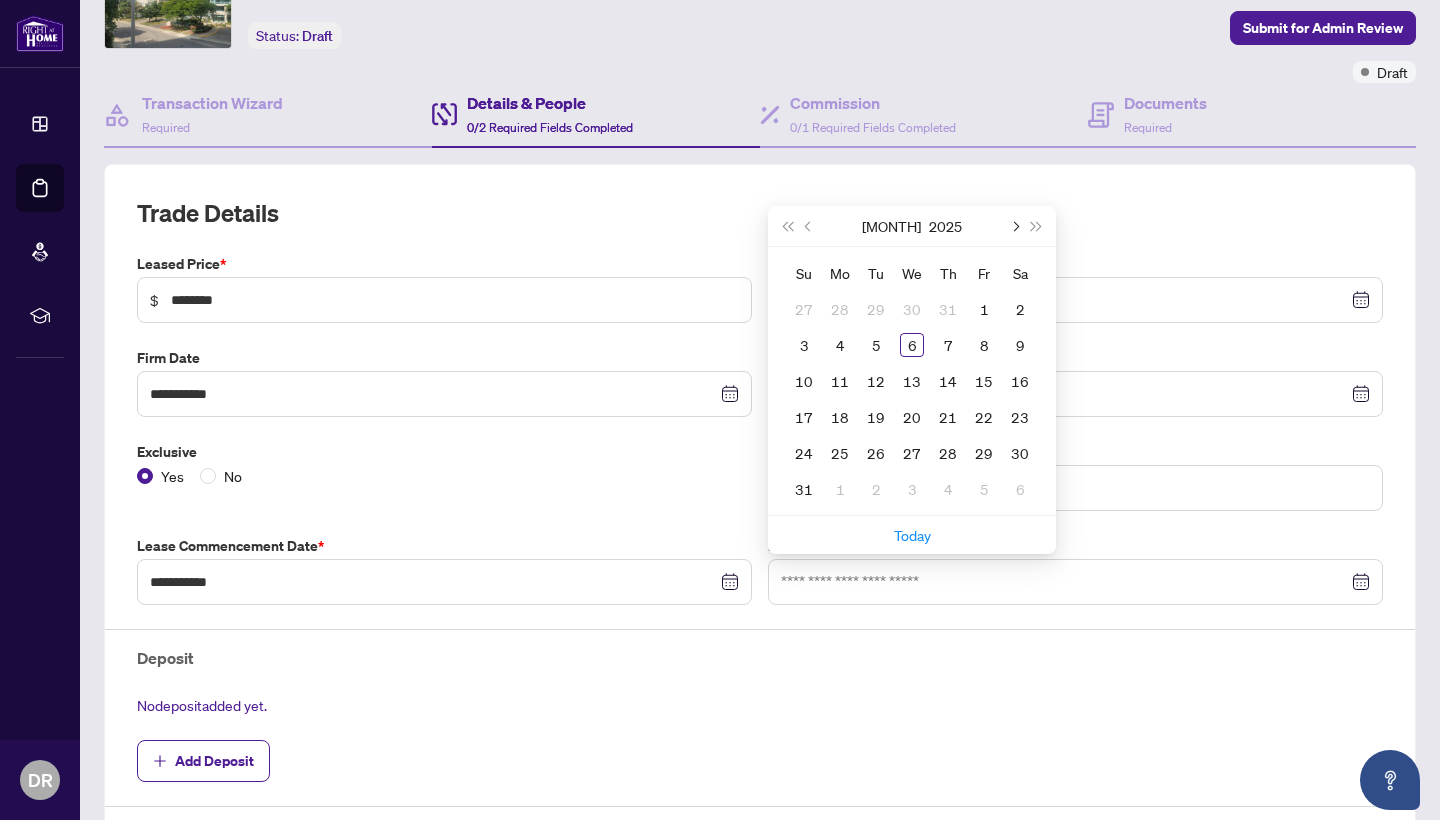 click at bounding box center (1014, 226) 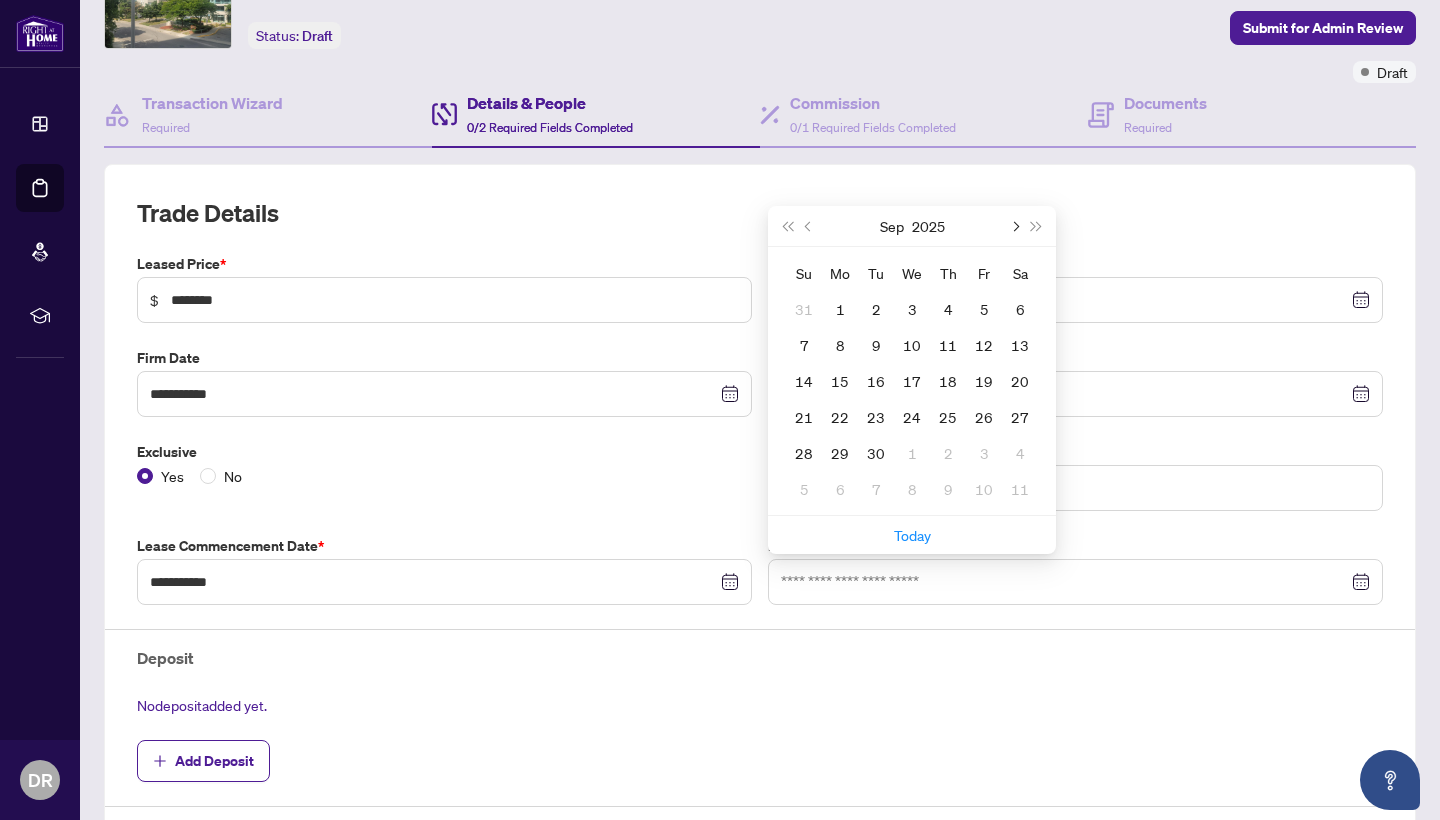 click at bounding box center [1014, 226] 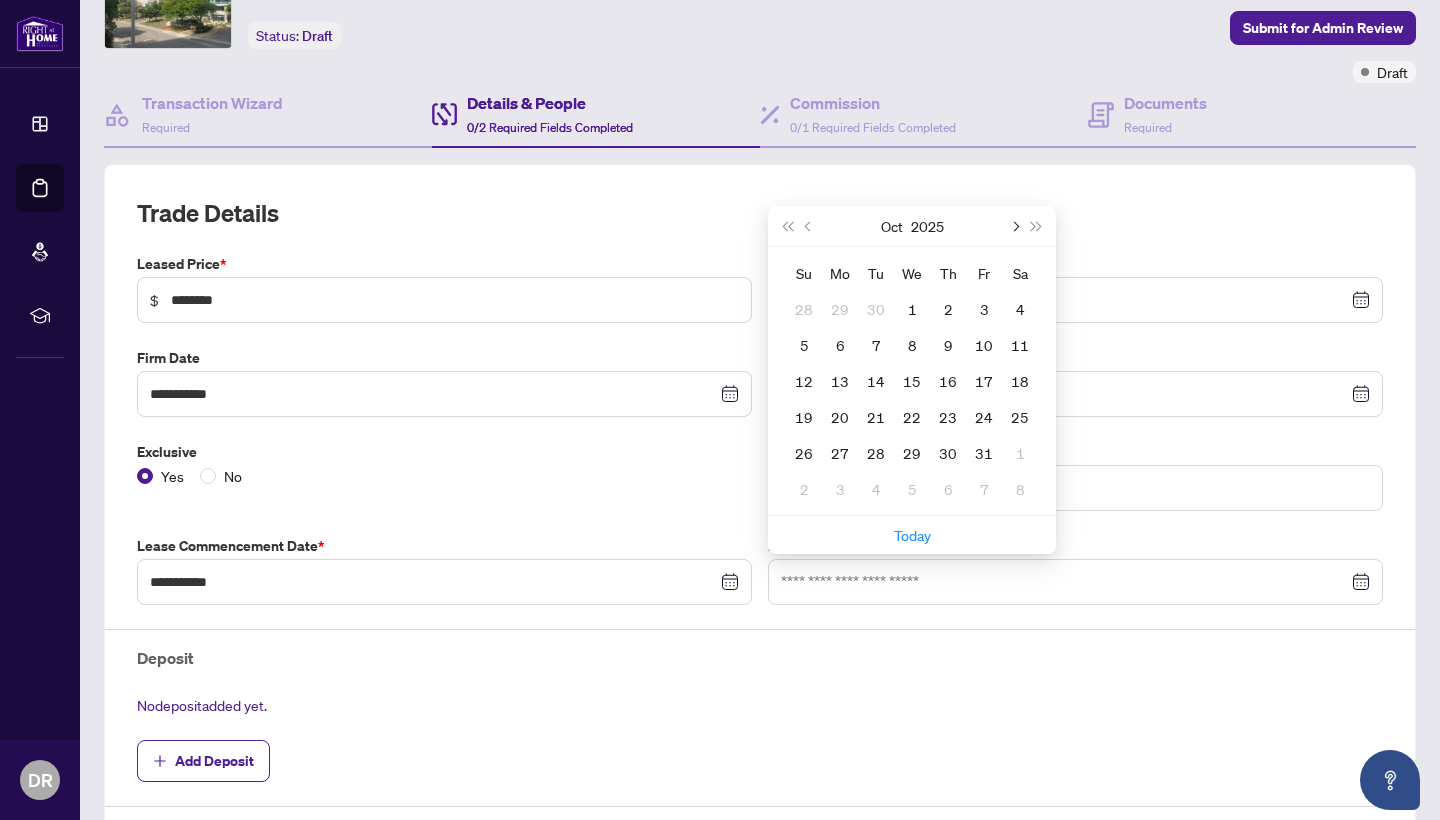 click at bounding box center (1014, 226) 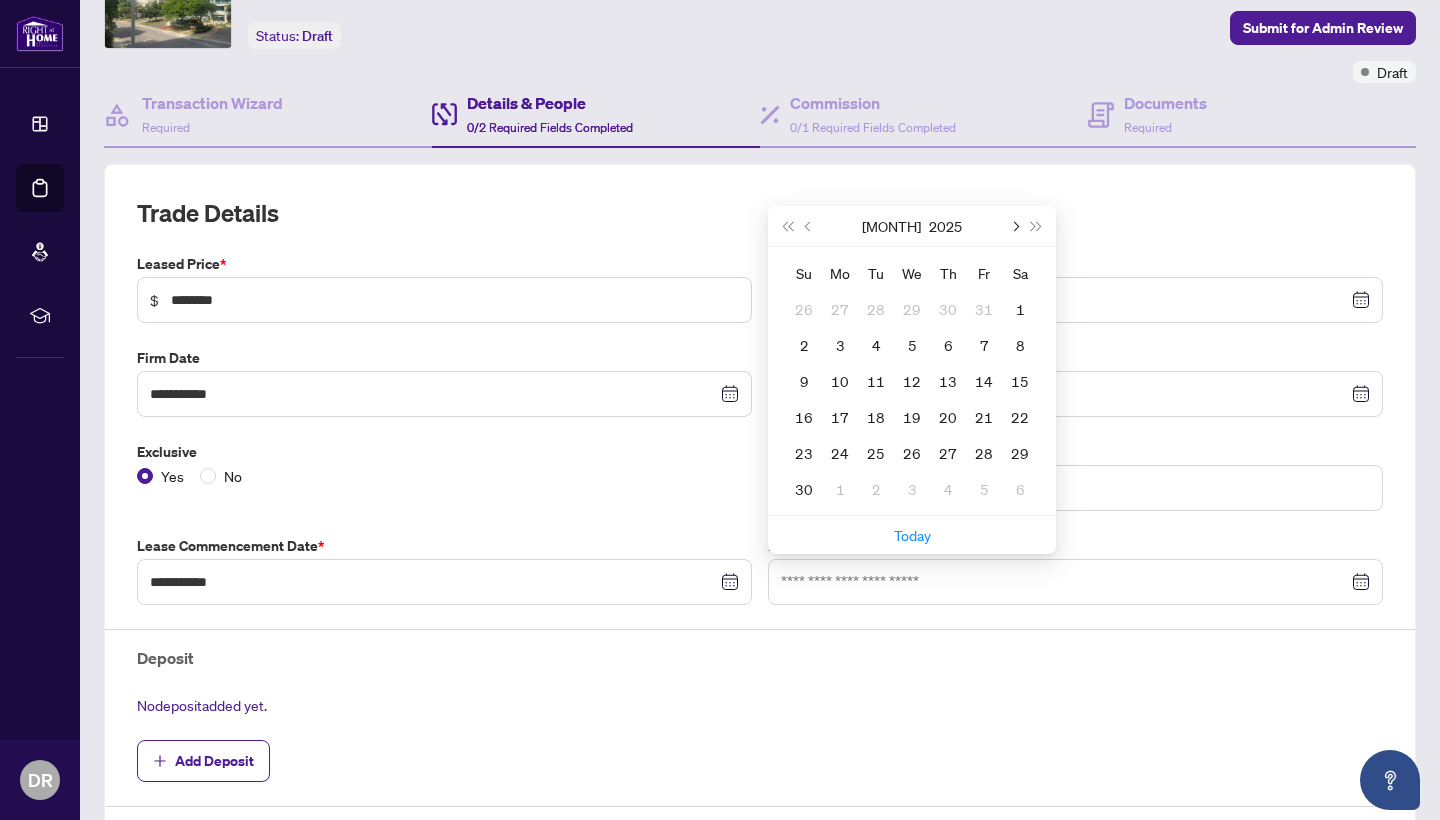 click at bounding box center [1014, 226] 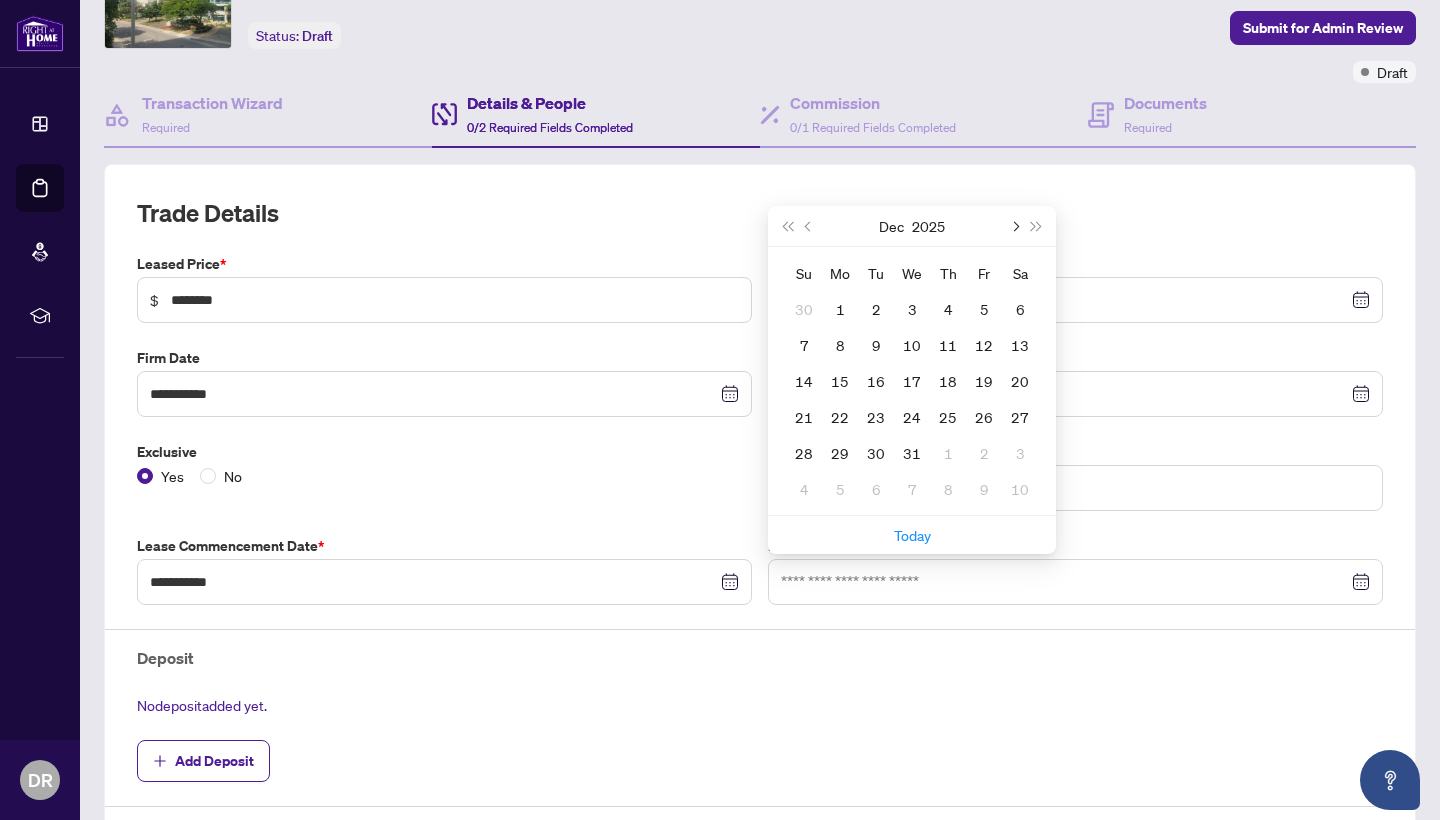 click at bounding box center (1014, 226) 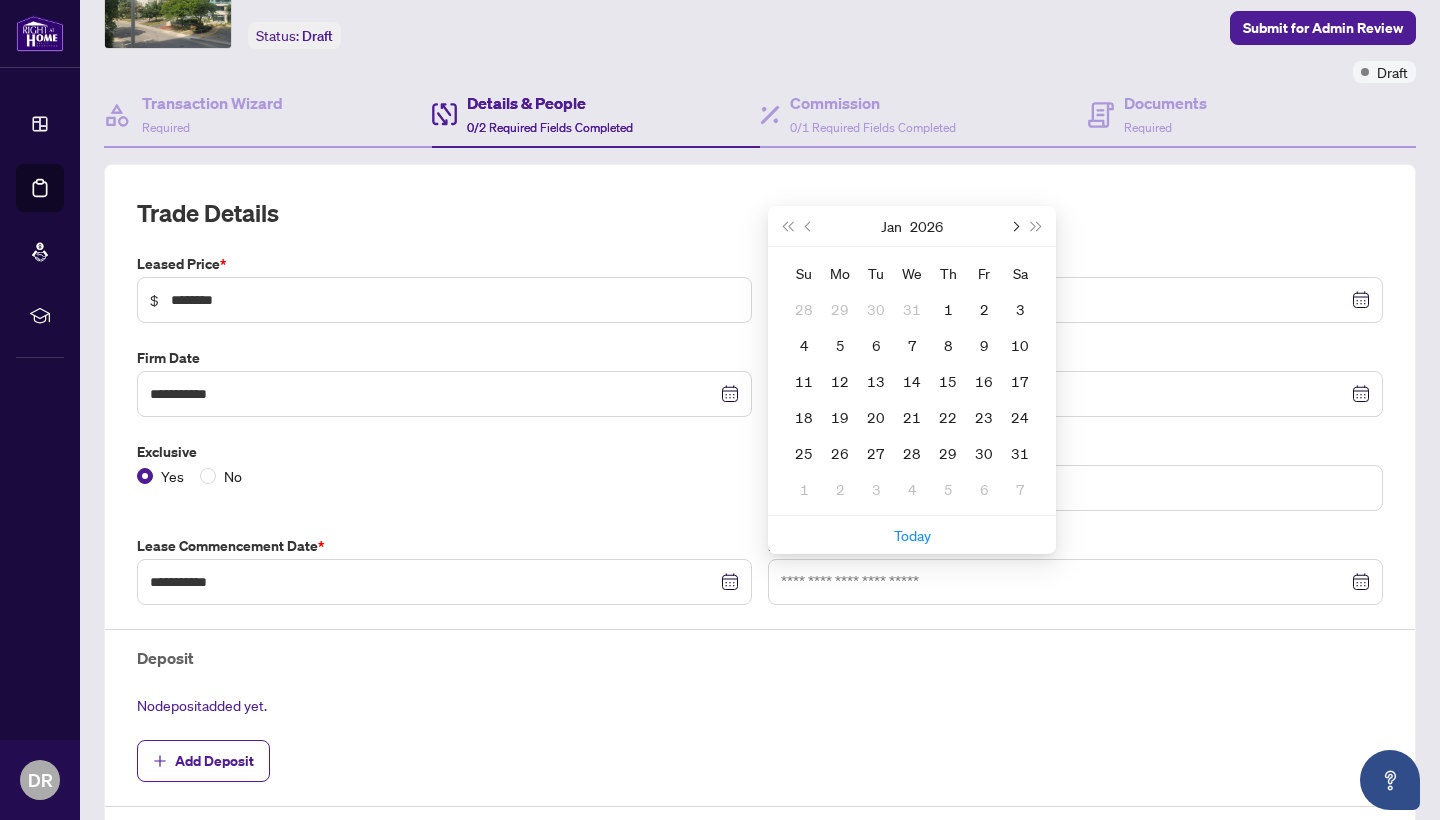 click at bounding box center (1014, 226) 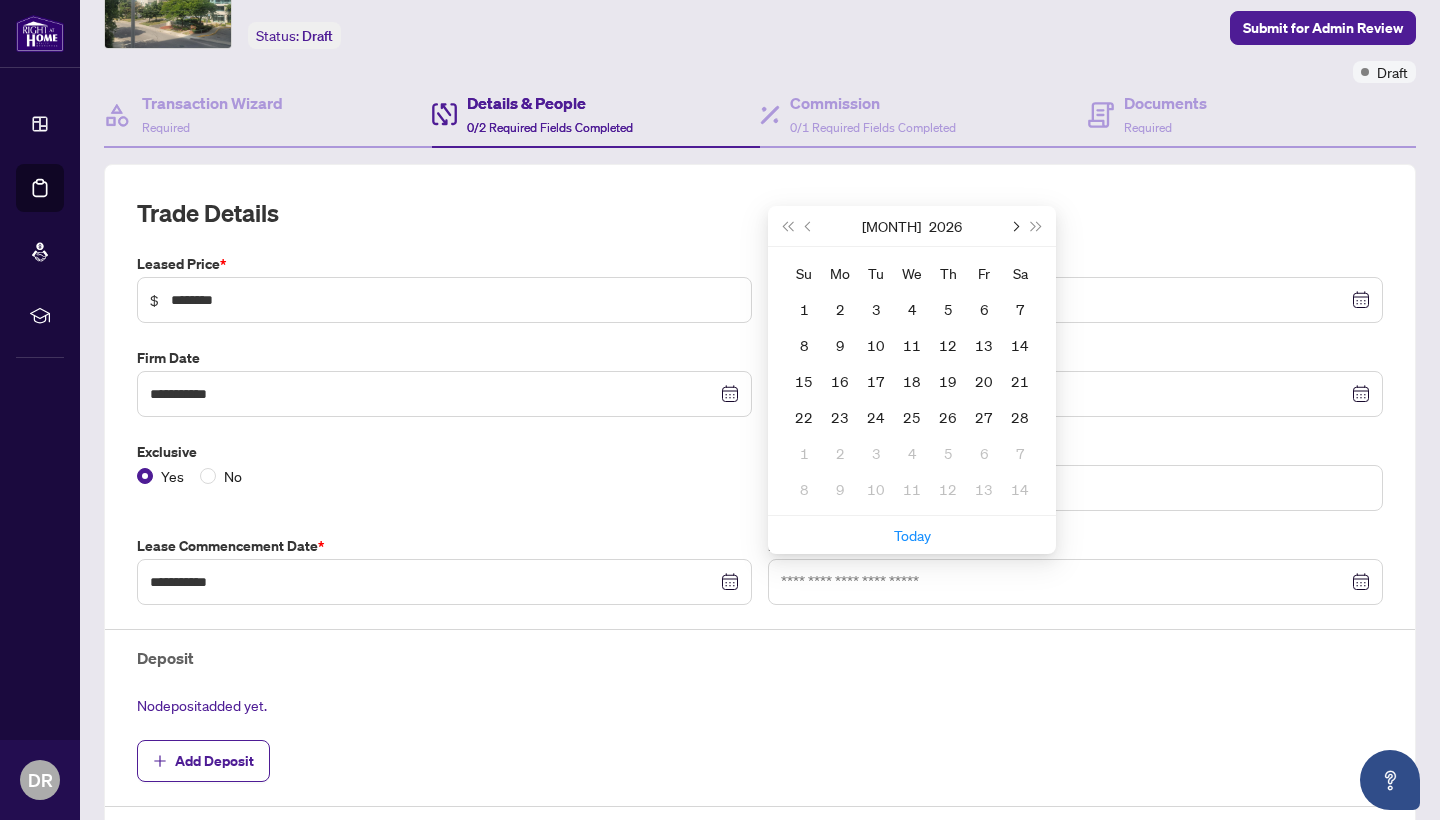 click at bounding box center [1014, 226] 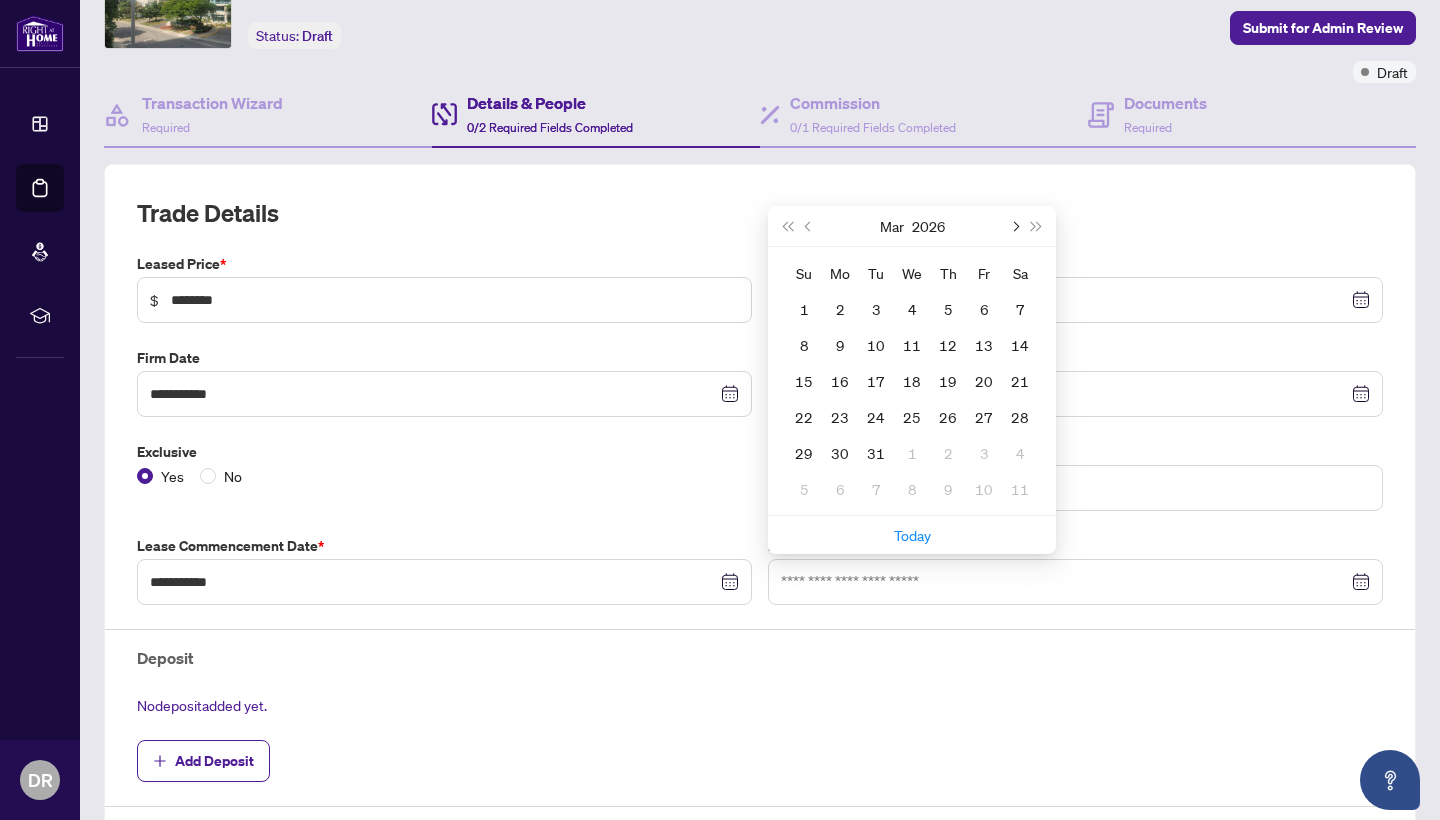 click at bounding box center [1014, 226] 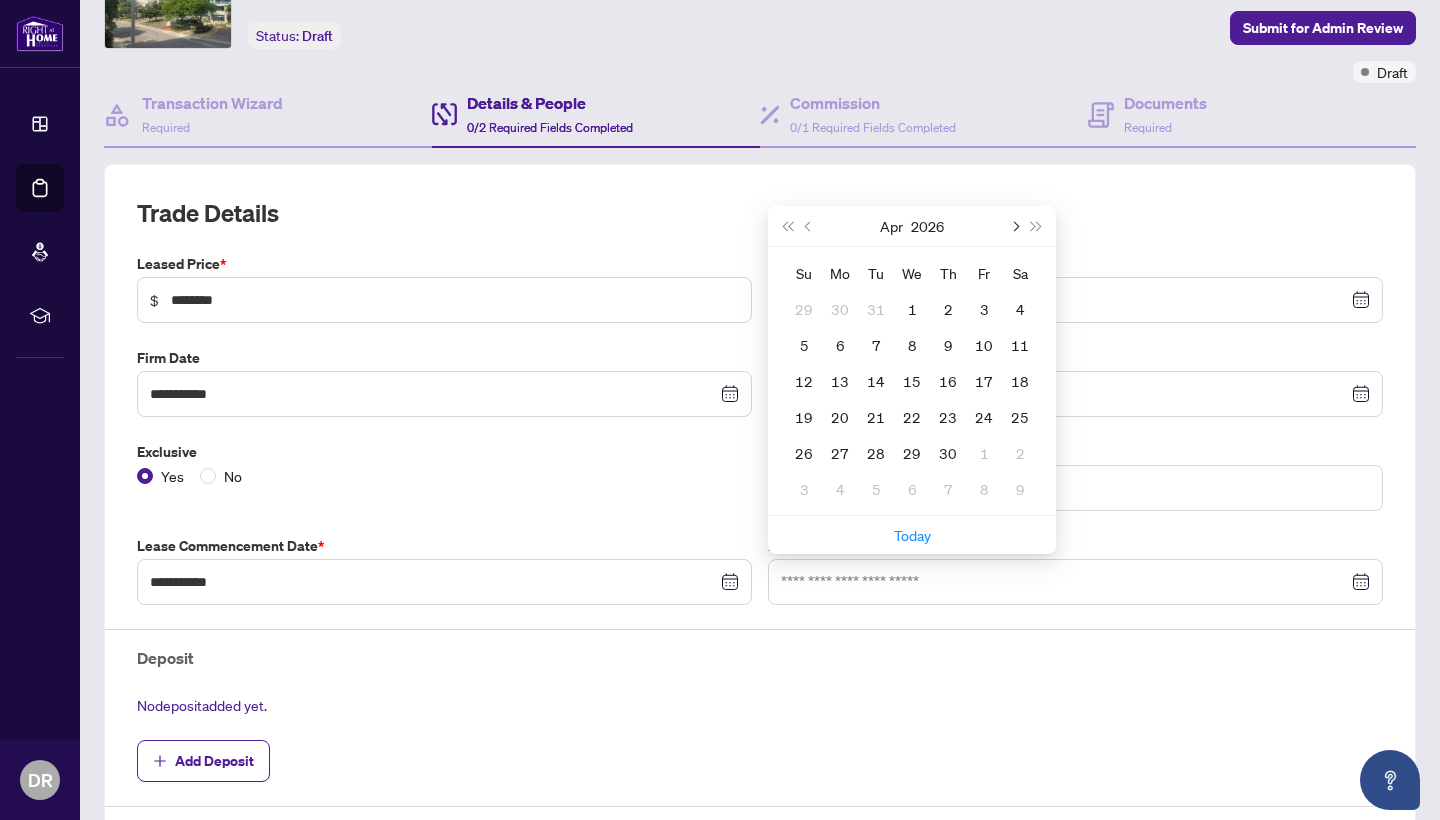 click at bounding box center [1014, 226] 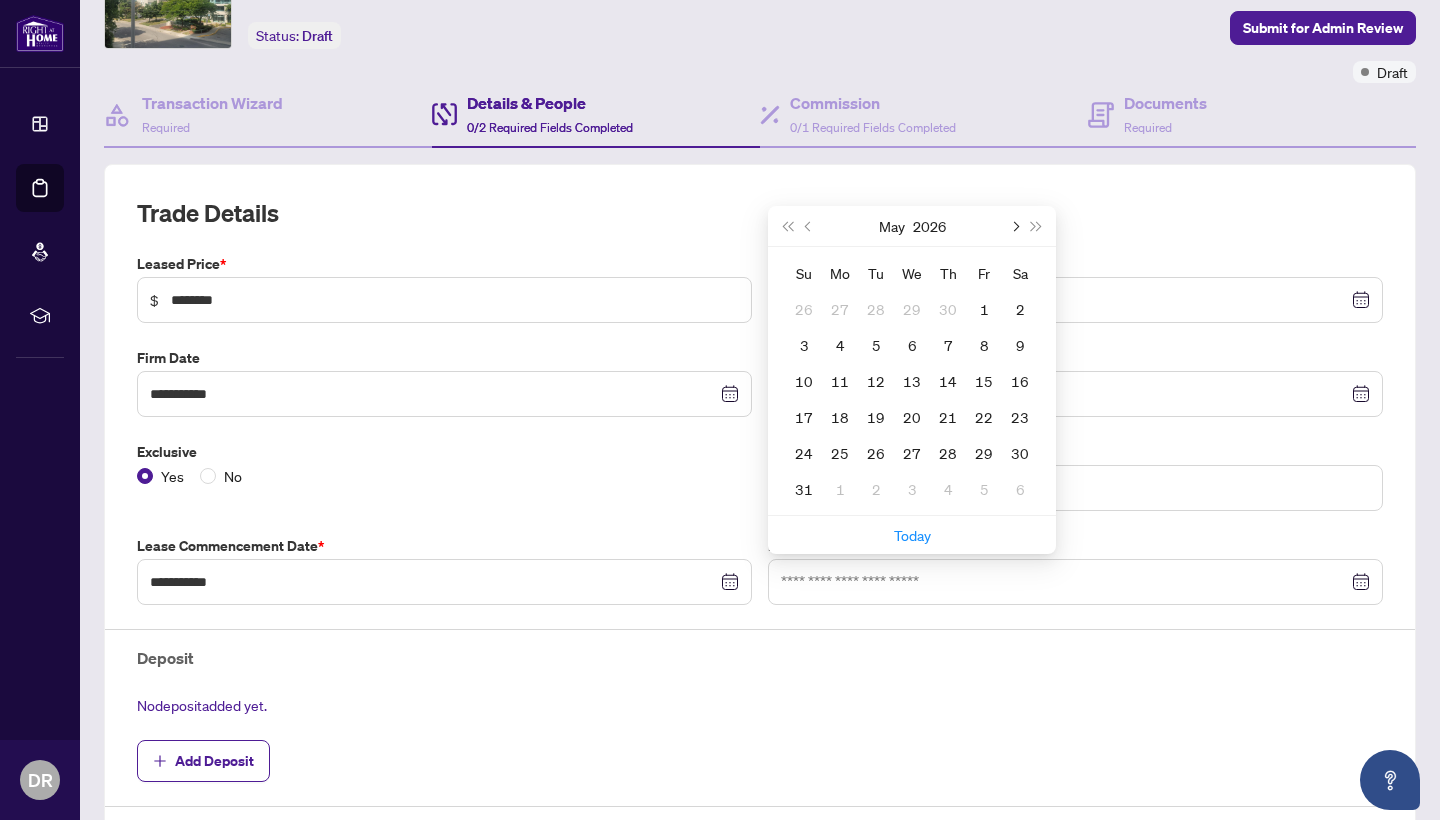 click at bounding box center [1014, 226] 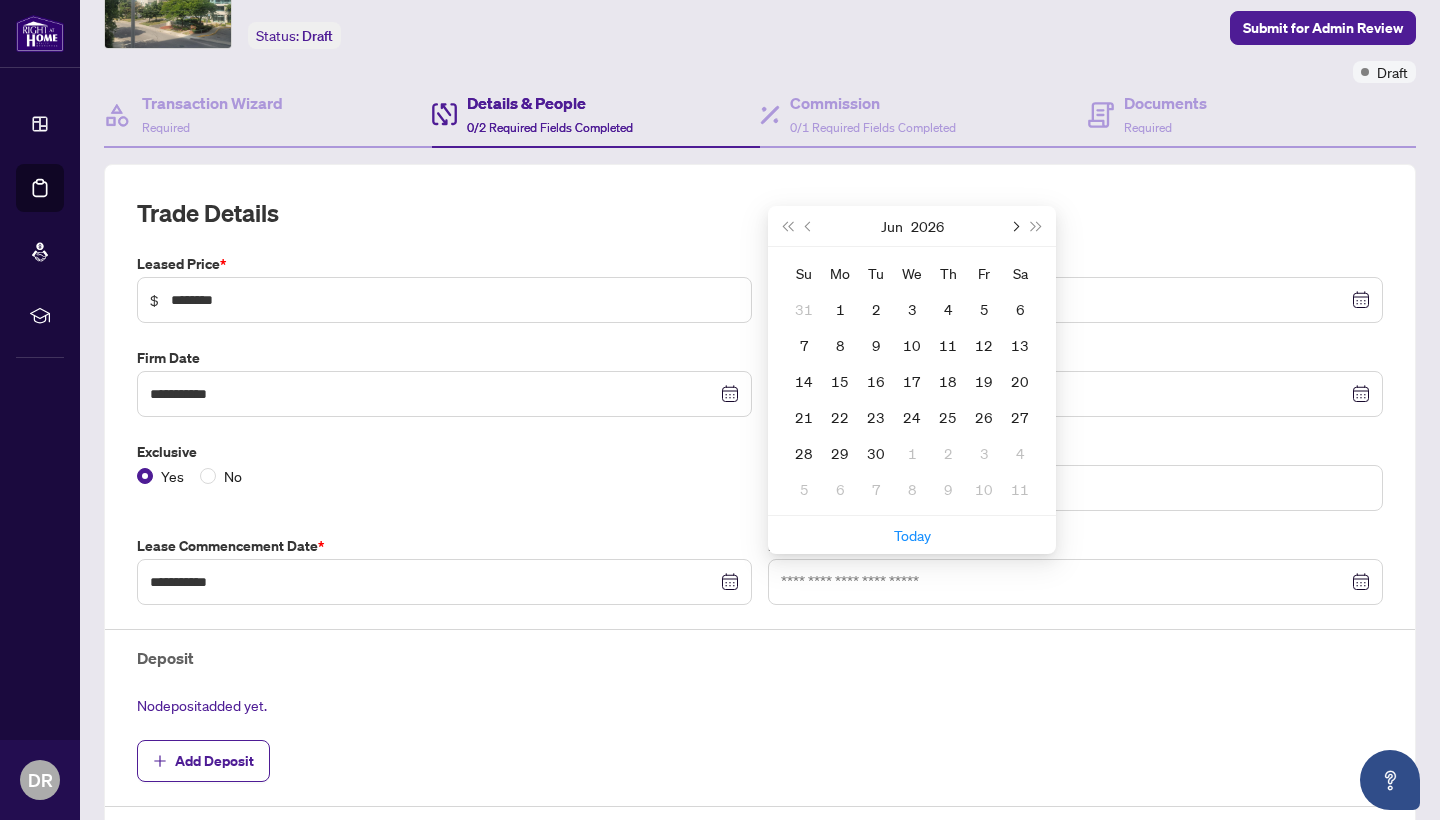 click at bounding box center [1014, 226] 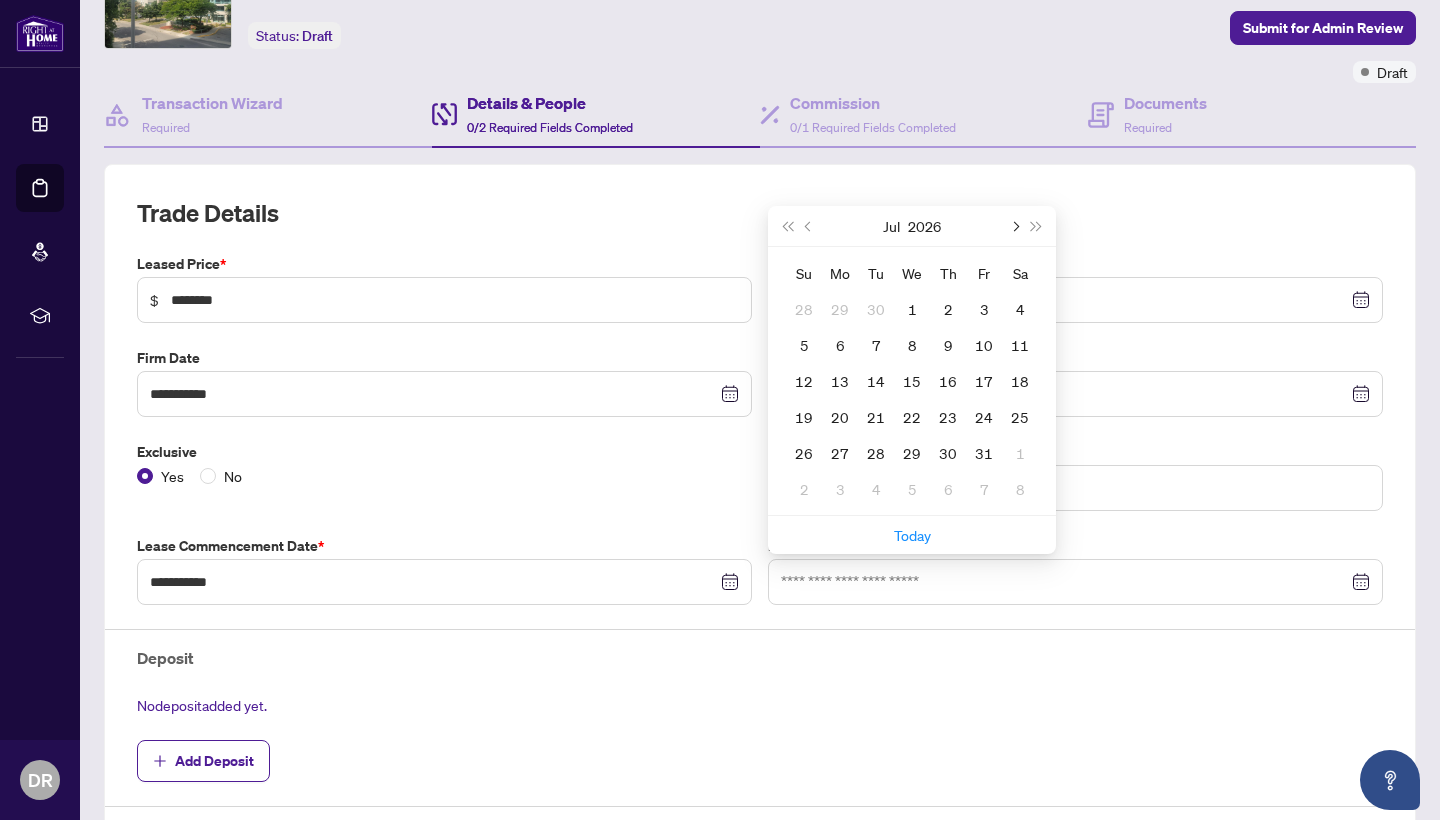 click at bounding box center (1014, 226) 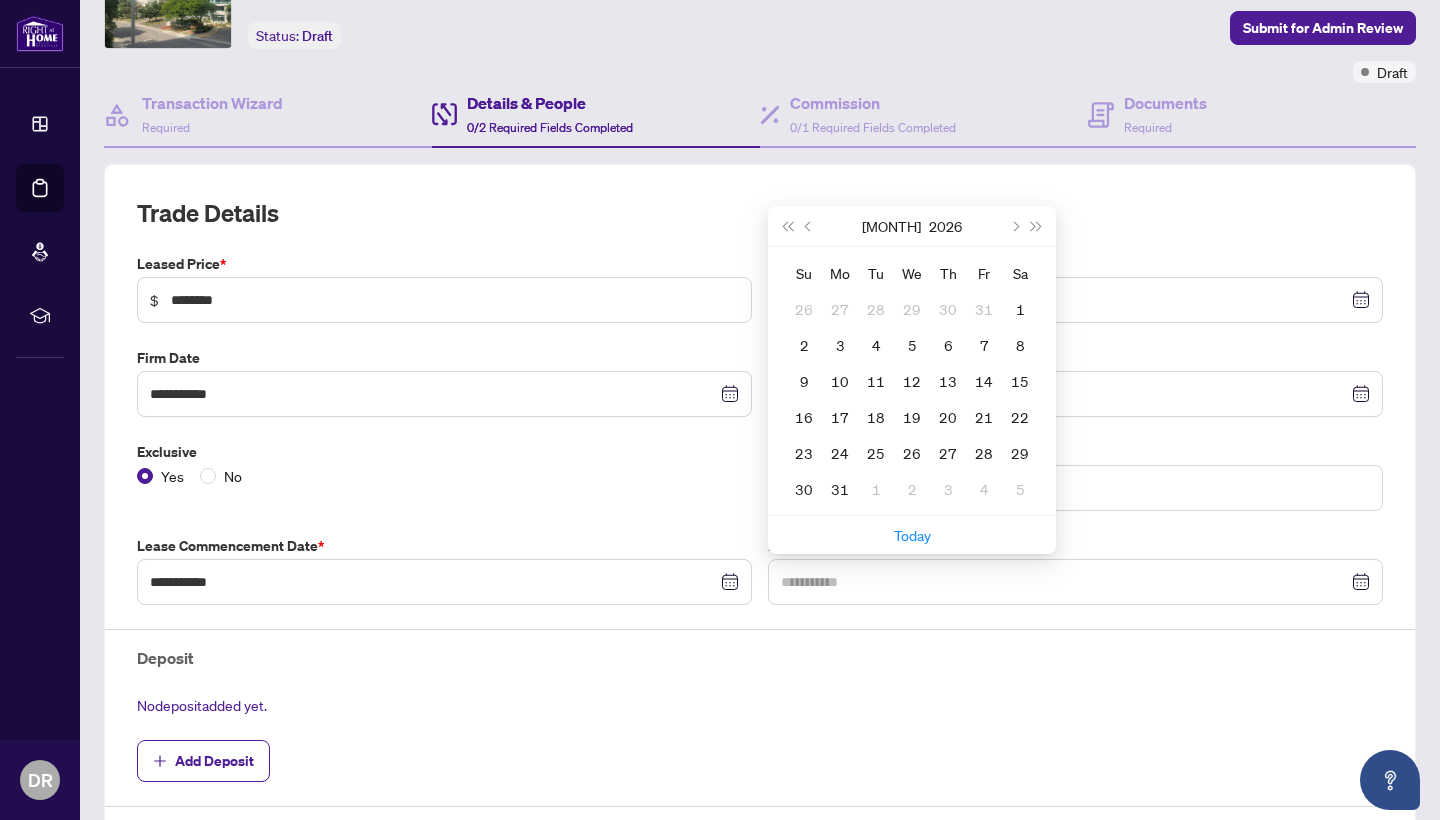 type on "**********" 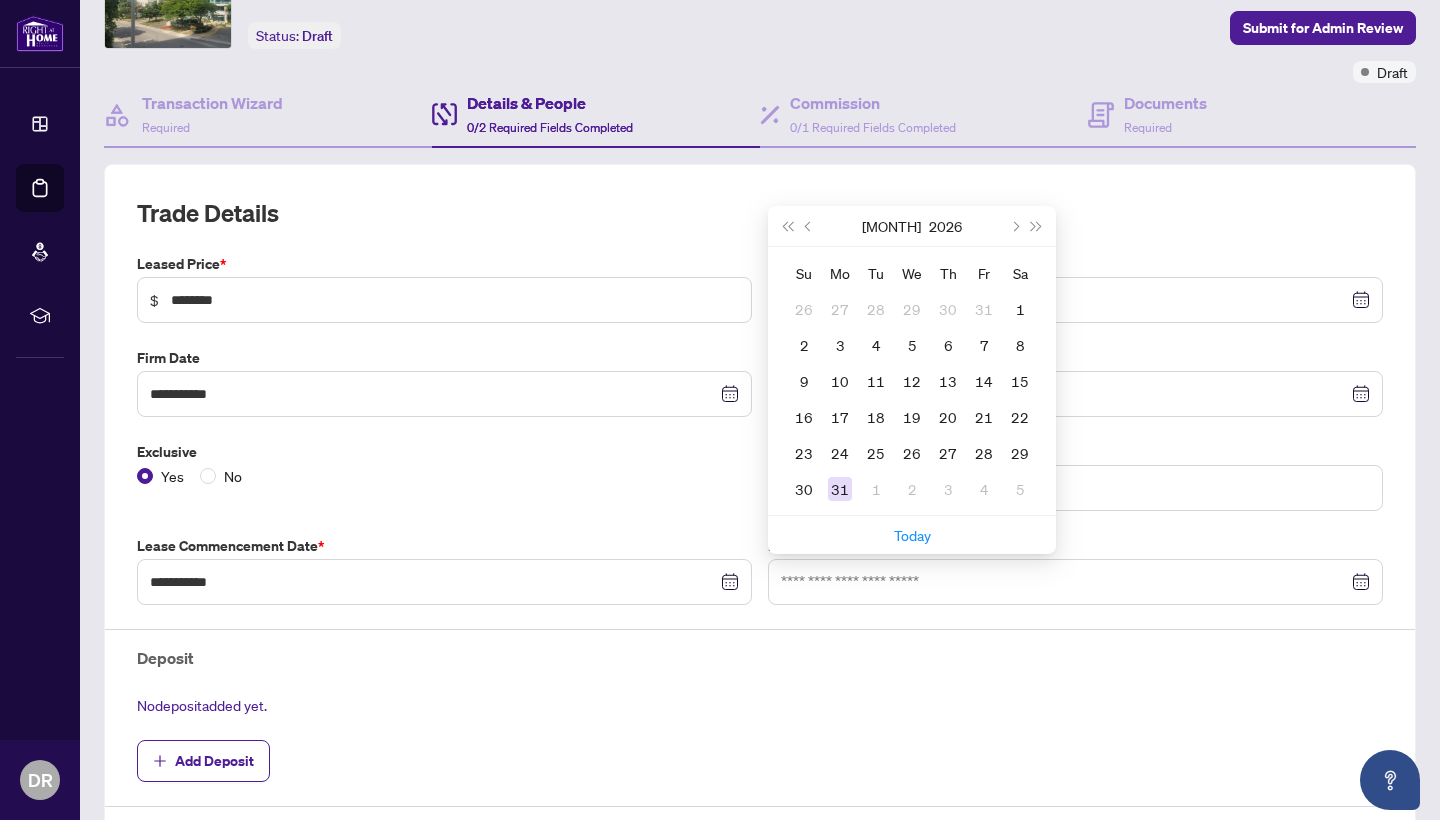 type on "**********" 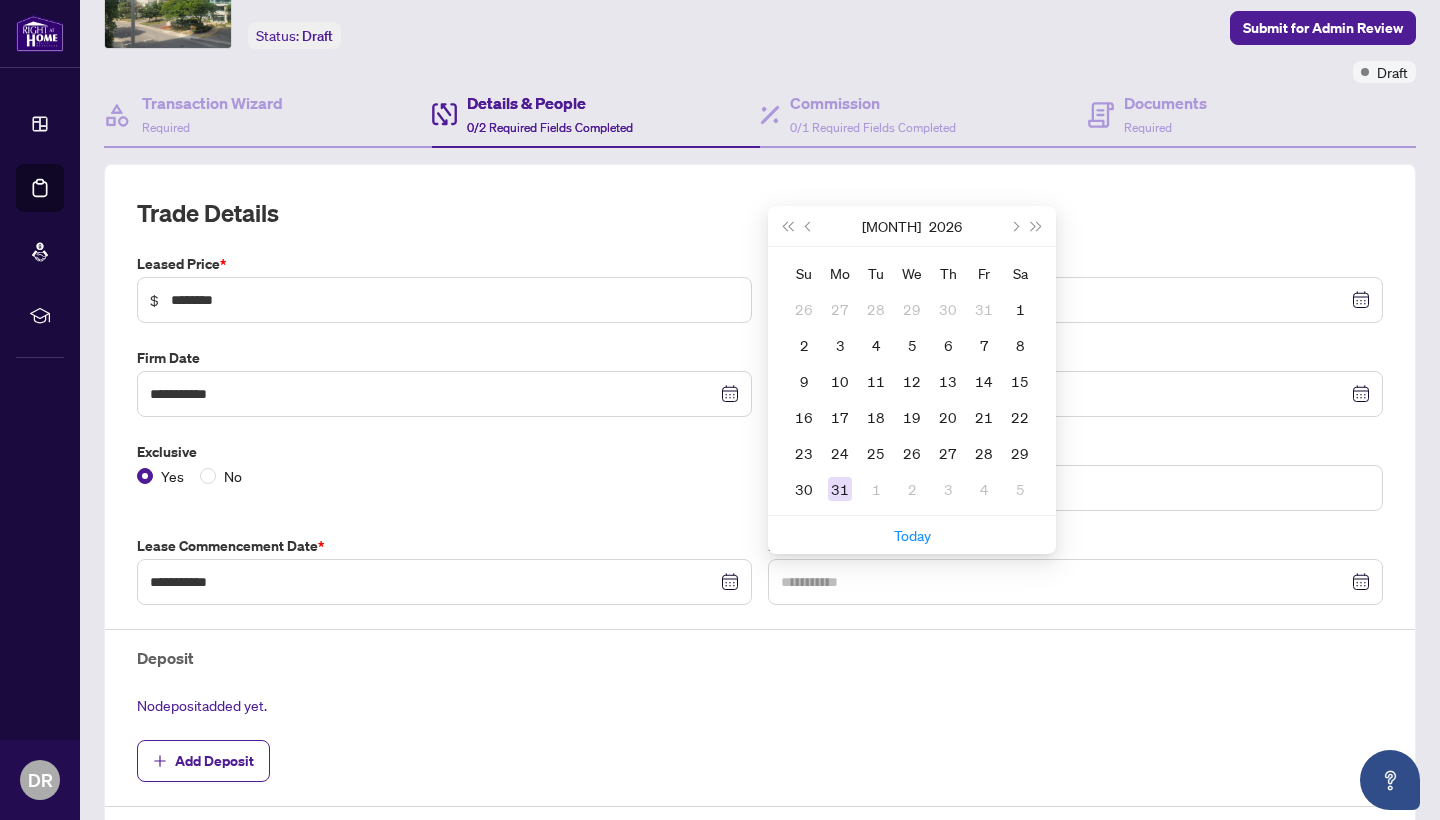 click on "31" at bounding box center (840, 489) 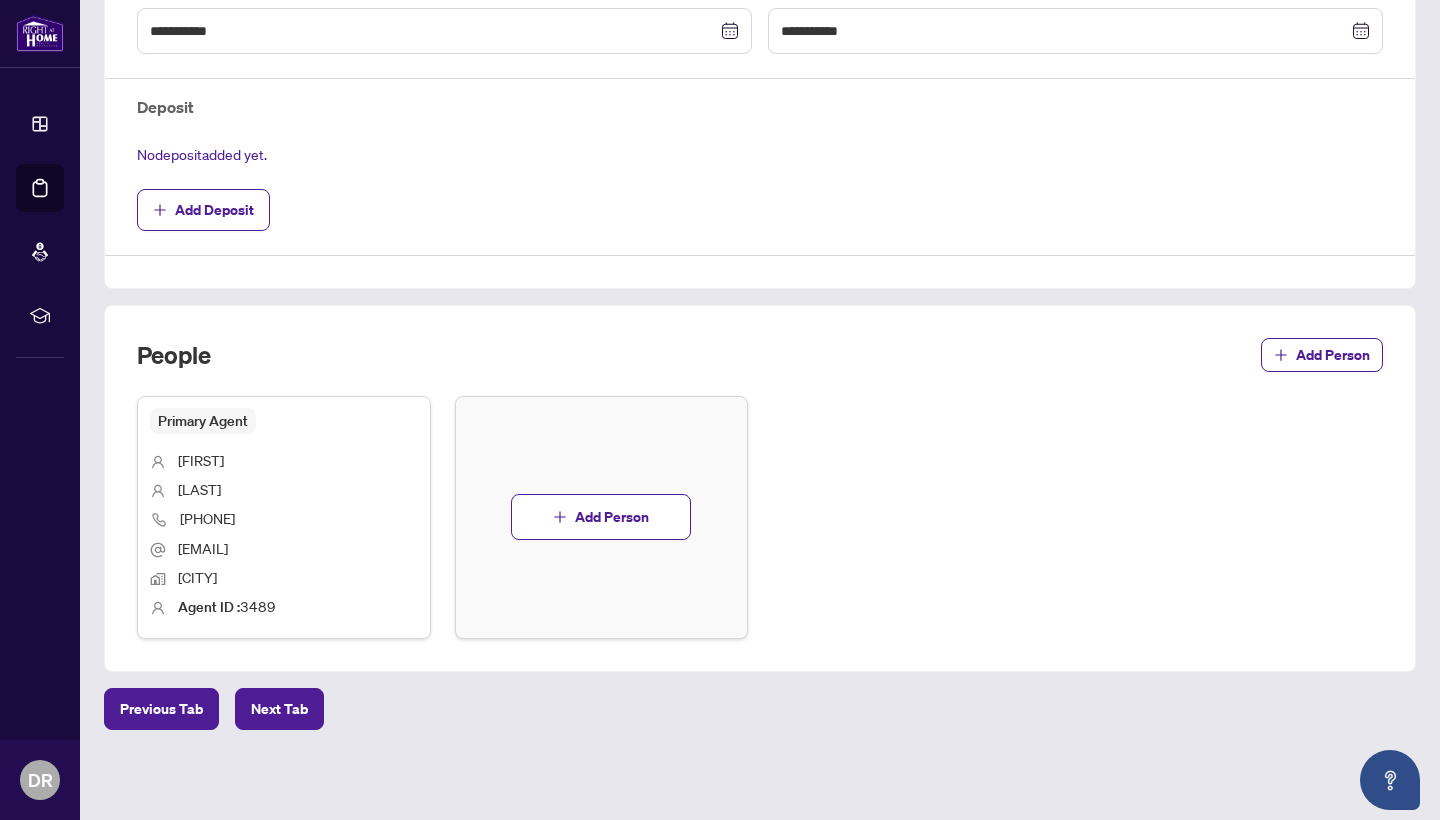 scroll, scrollTop: 658, scrollLeft: 0, axis: vertical 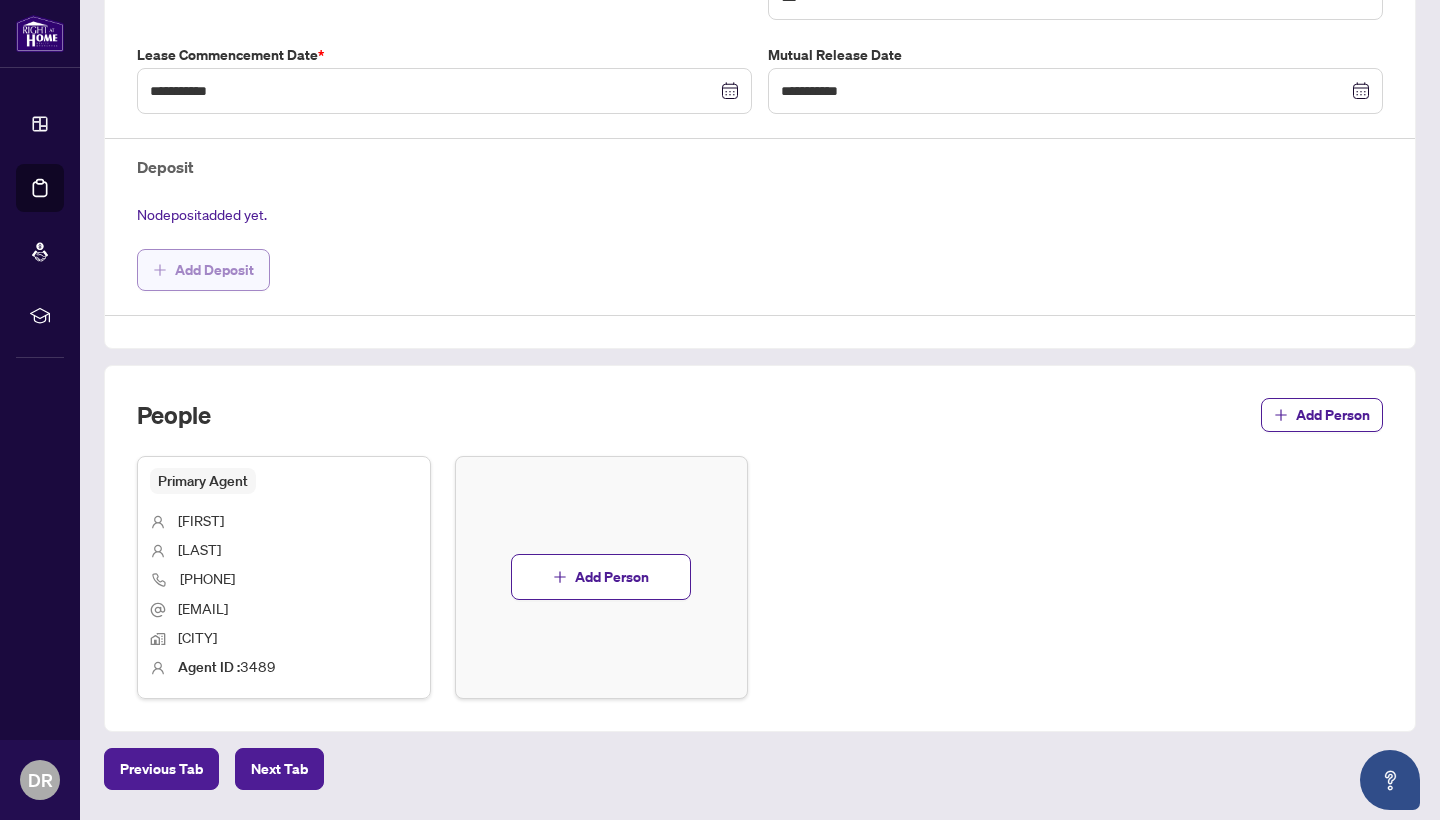 click on "Add Deposit" at bounding box center [214, 270] 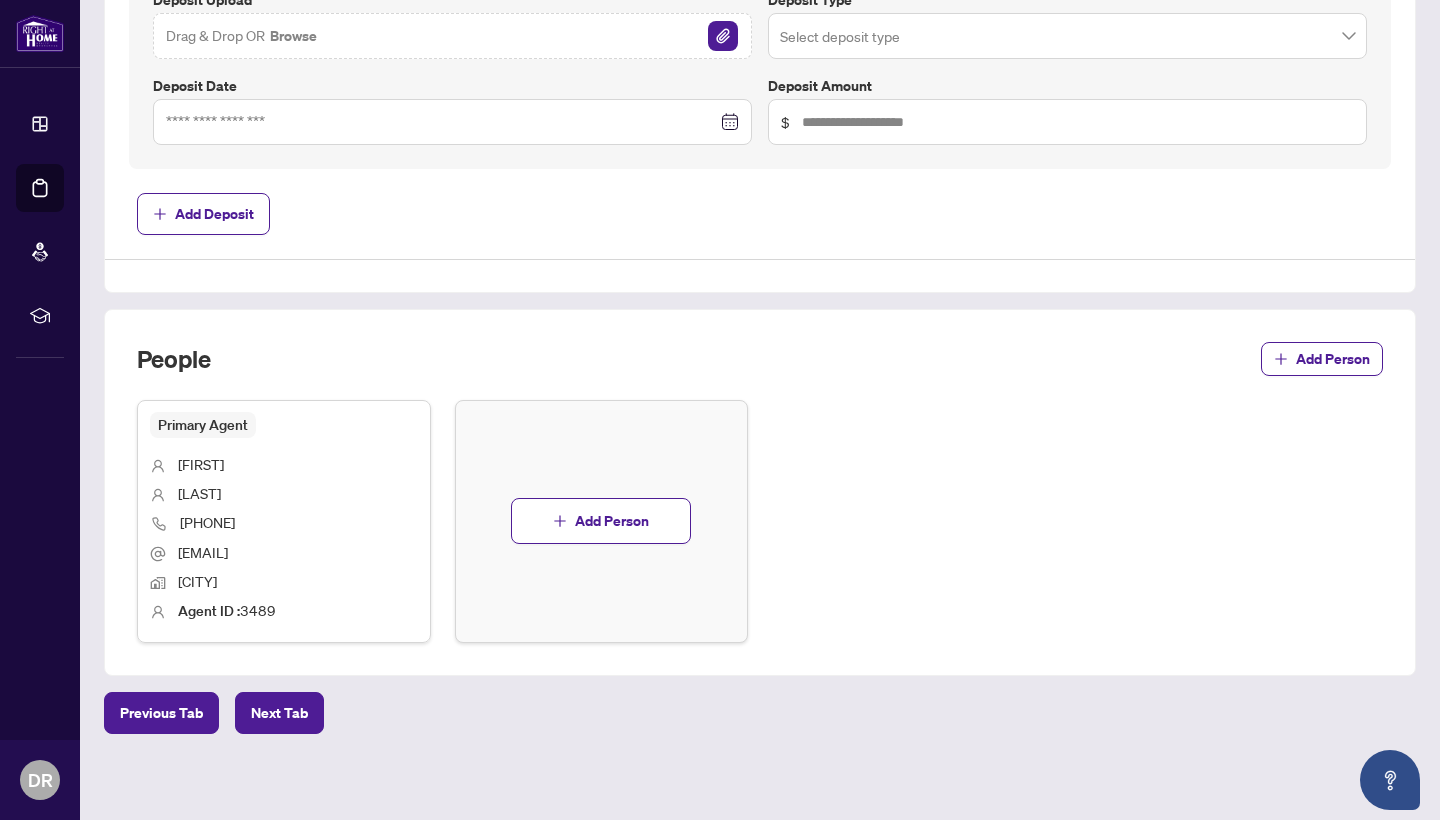 scroll, scrollTop: 880, scrollLeft: 0, axis: vertical 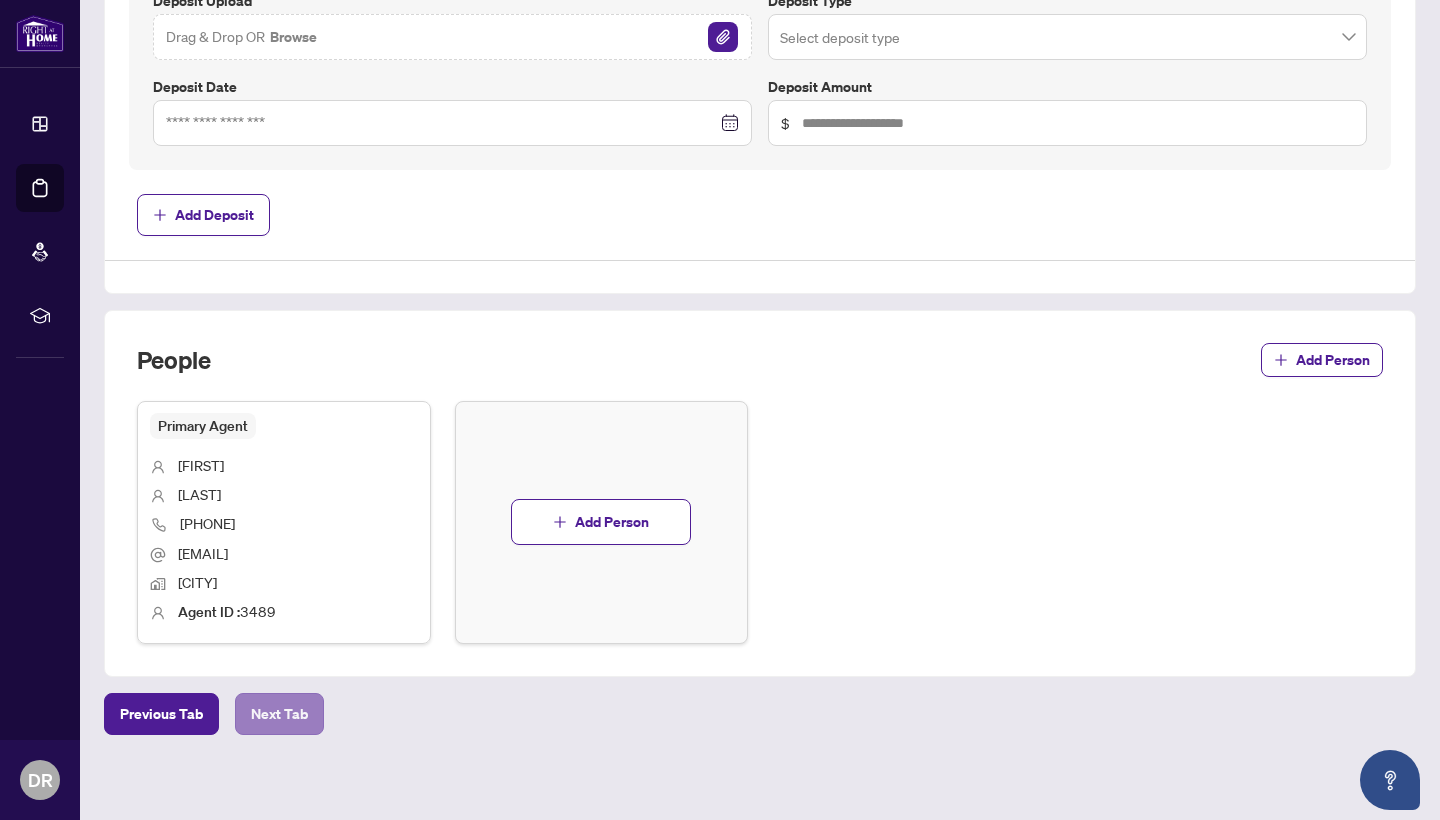 click on "Next Tab" at bounding box center (279, 714) 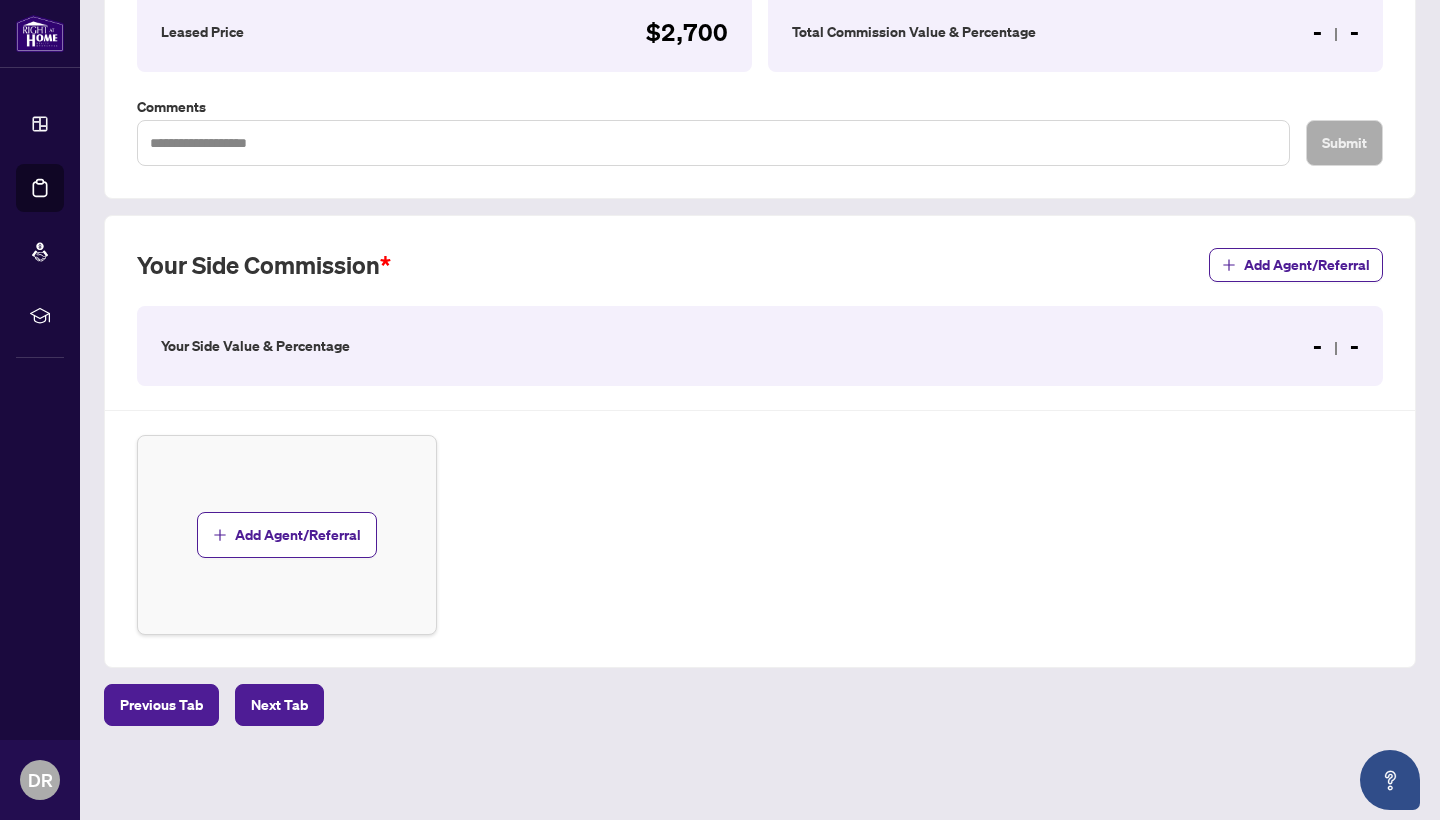 scroll, scrollTop: 369, scrollLeft: 0, axis: vertical 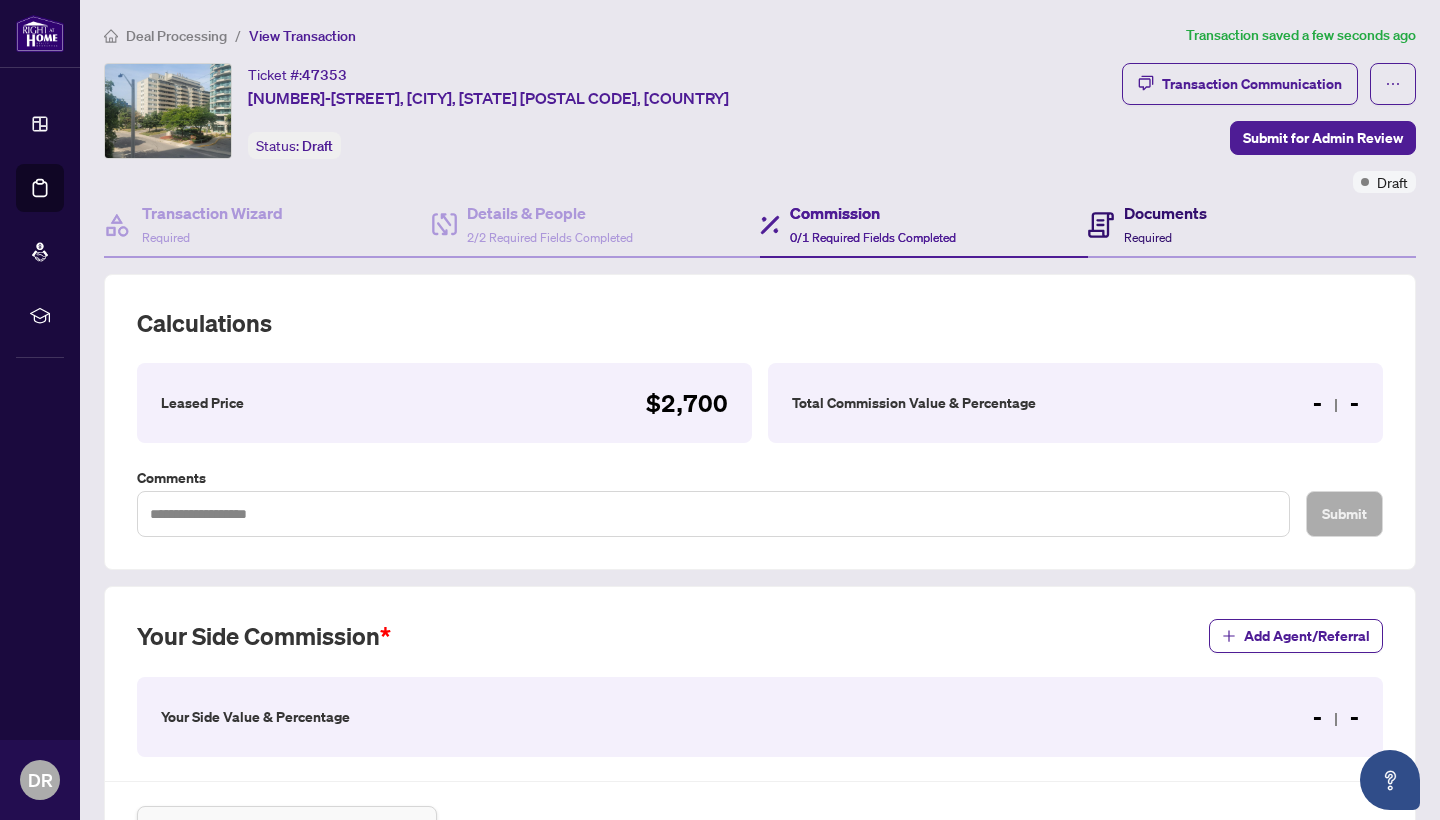 click on "Required" at bounding box center [1148, 237] 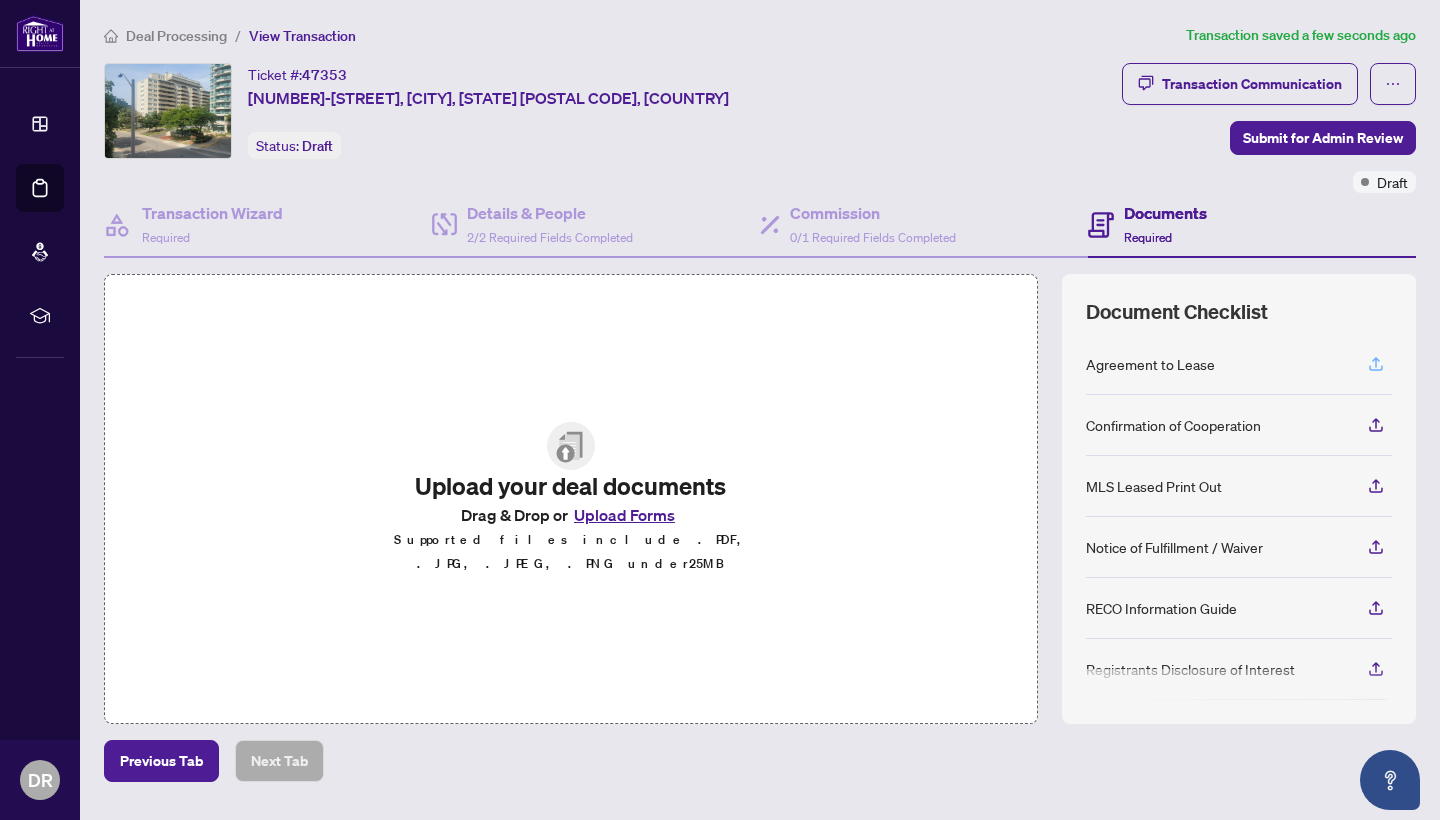 click 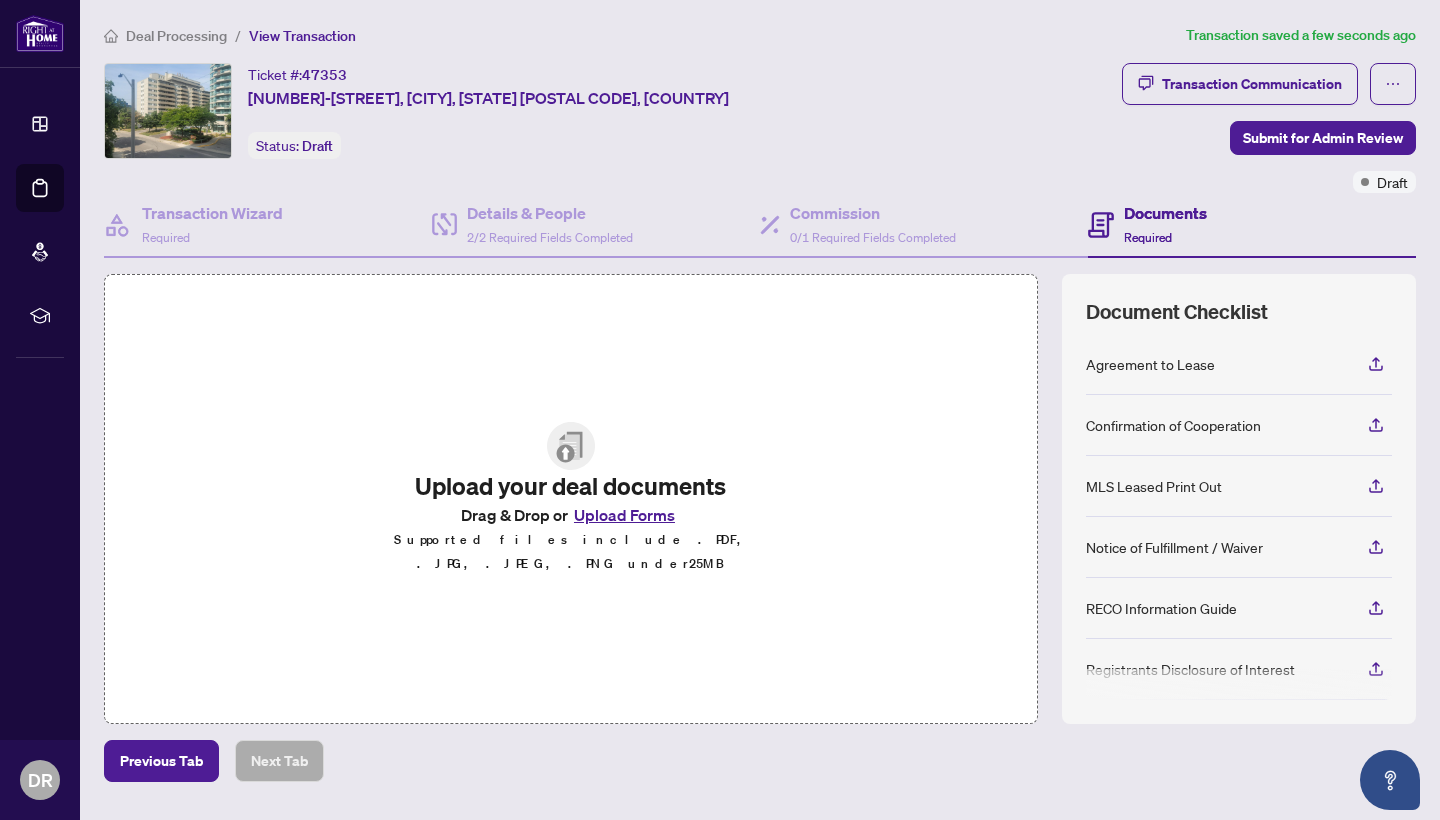 click on "Upload Forms" at bounding box center [624, 515] 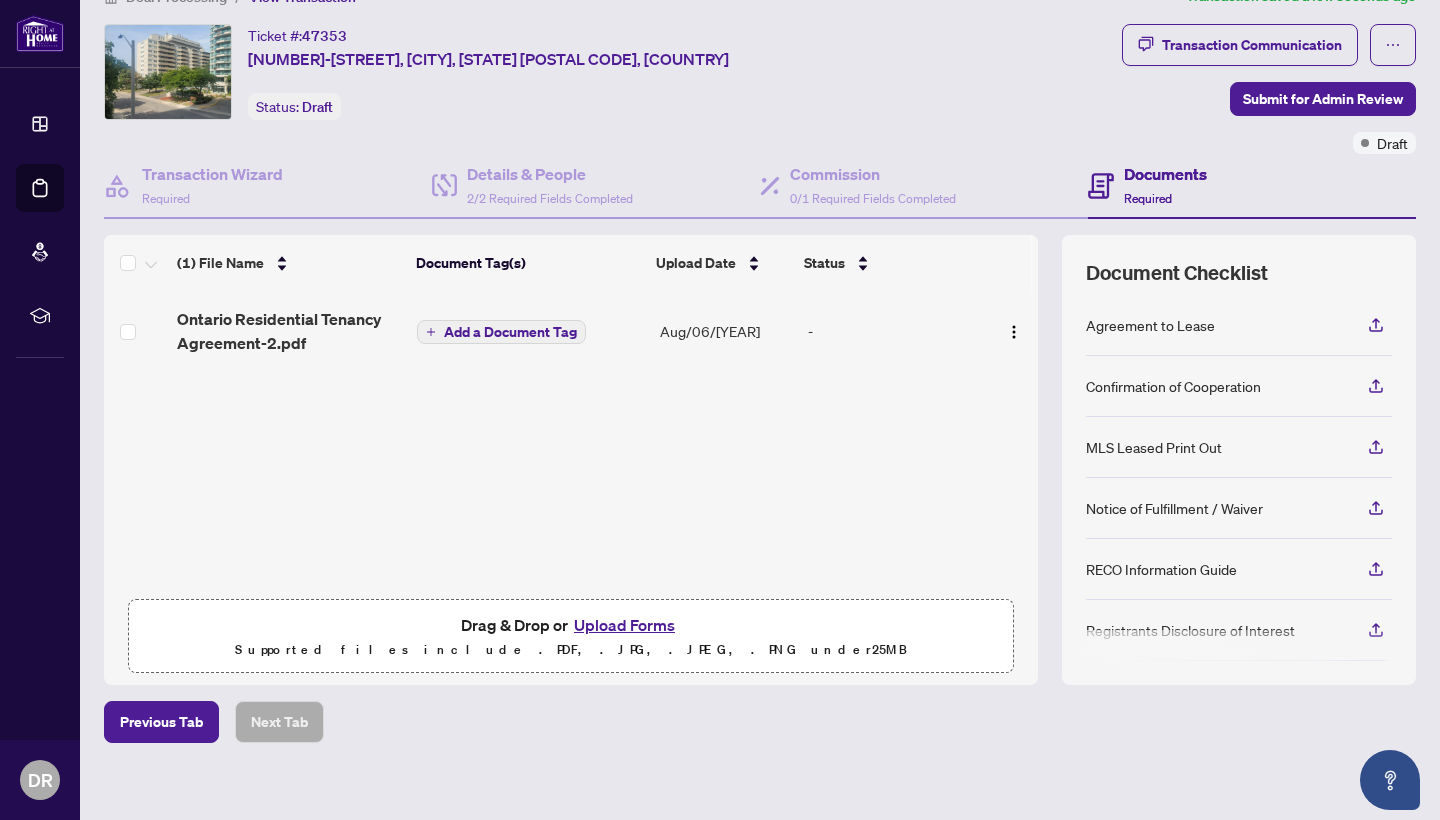 scroll, scrollTop: 40, scrollLeft: 0, axis: vertical 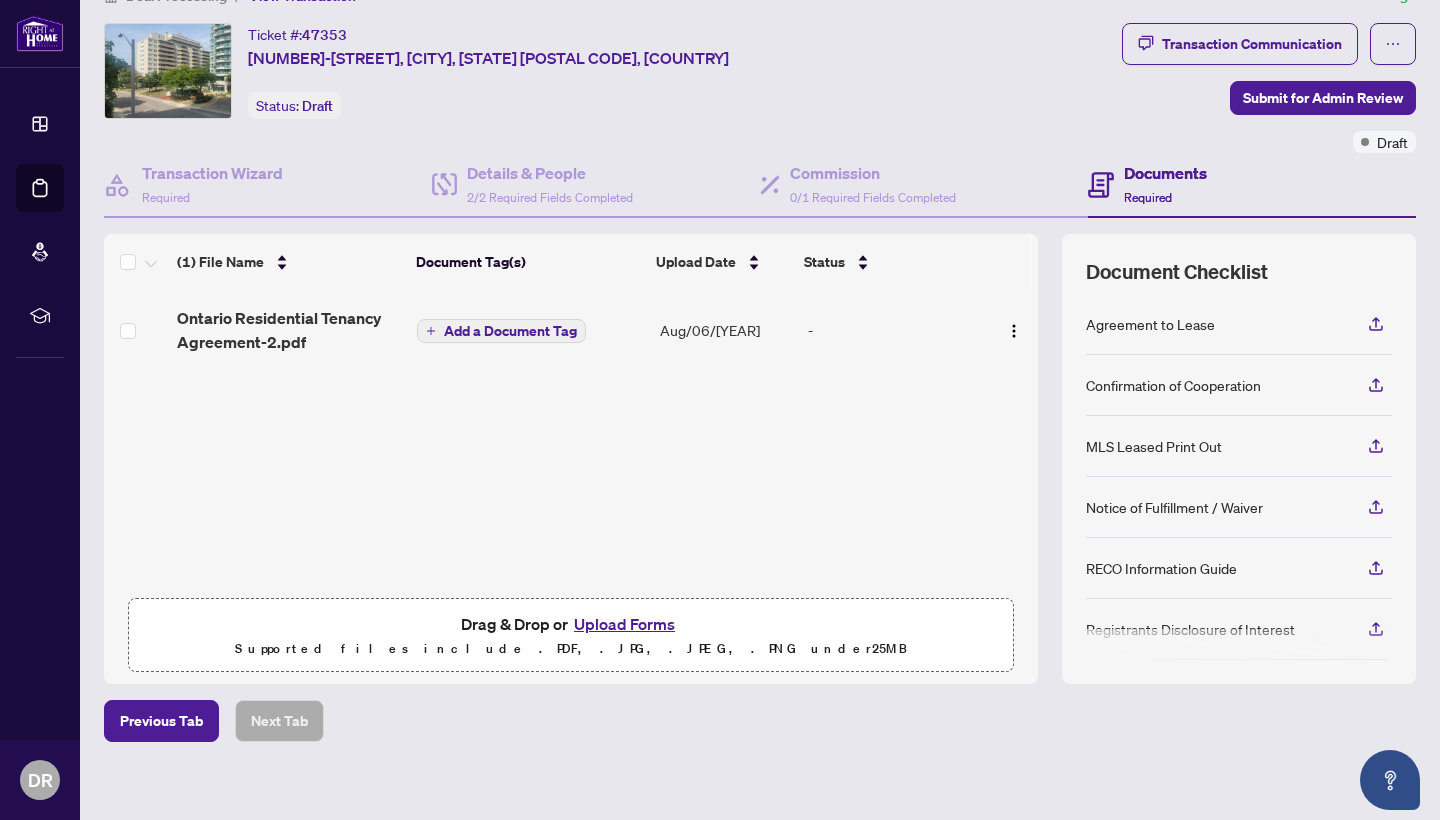 click on "Upload Forms" at bounding box center (624, 624) 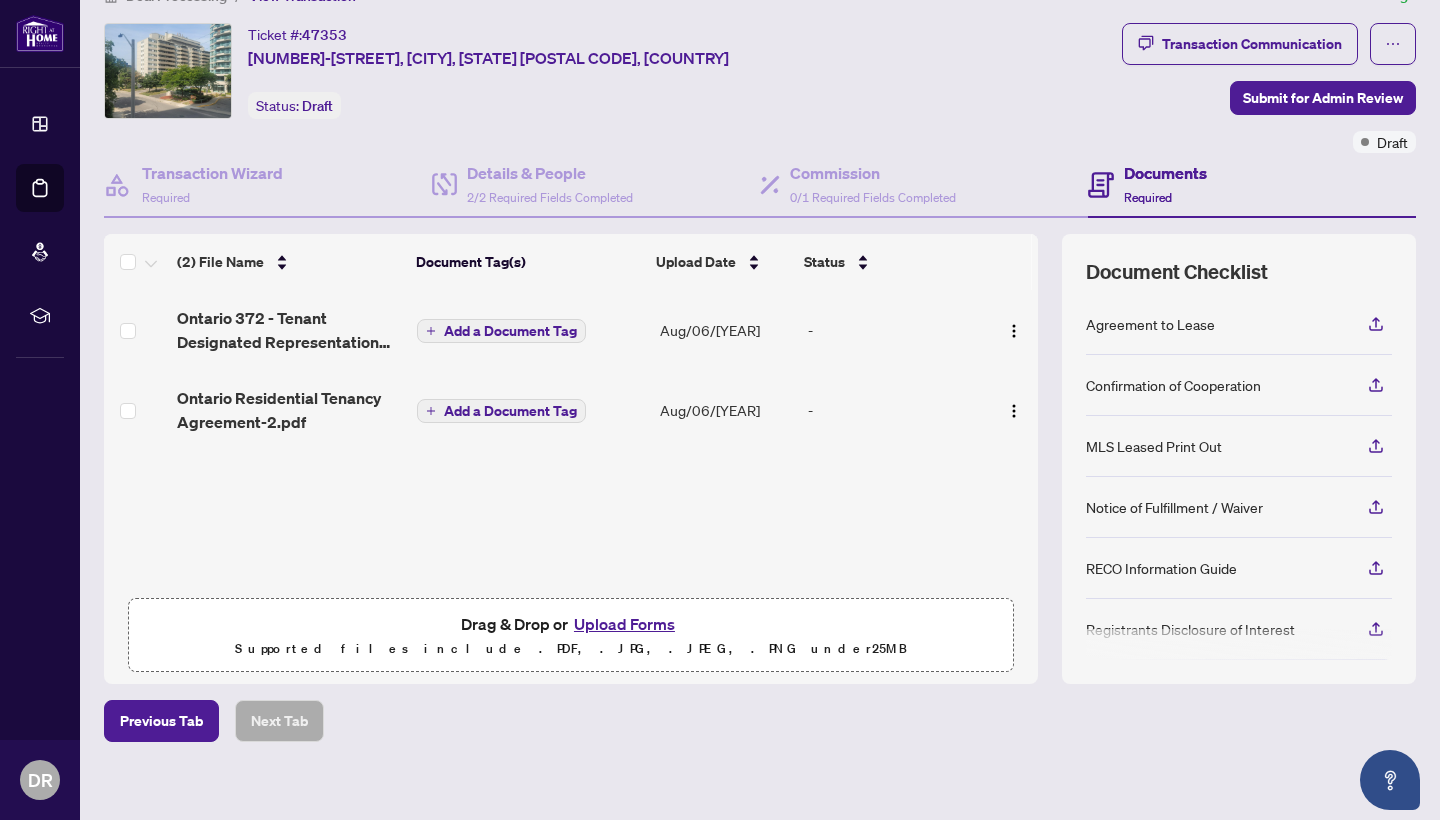 click on "Upload Forms" at bounding box center (624, 624) 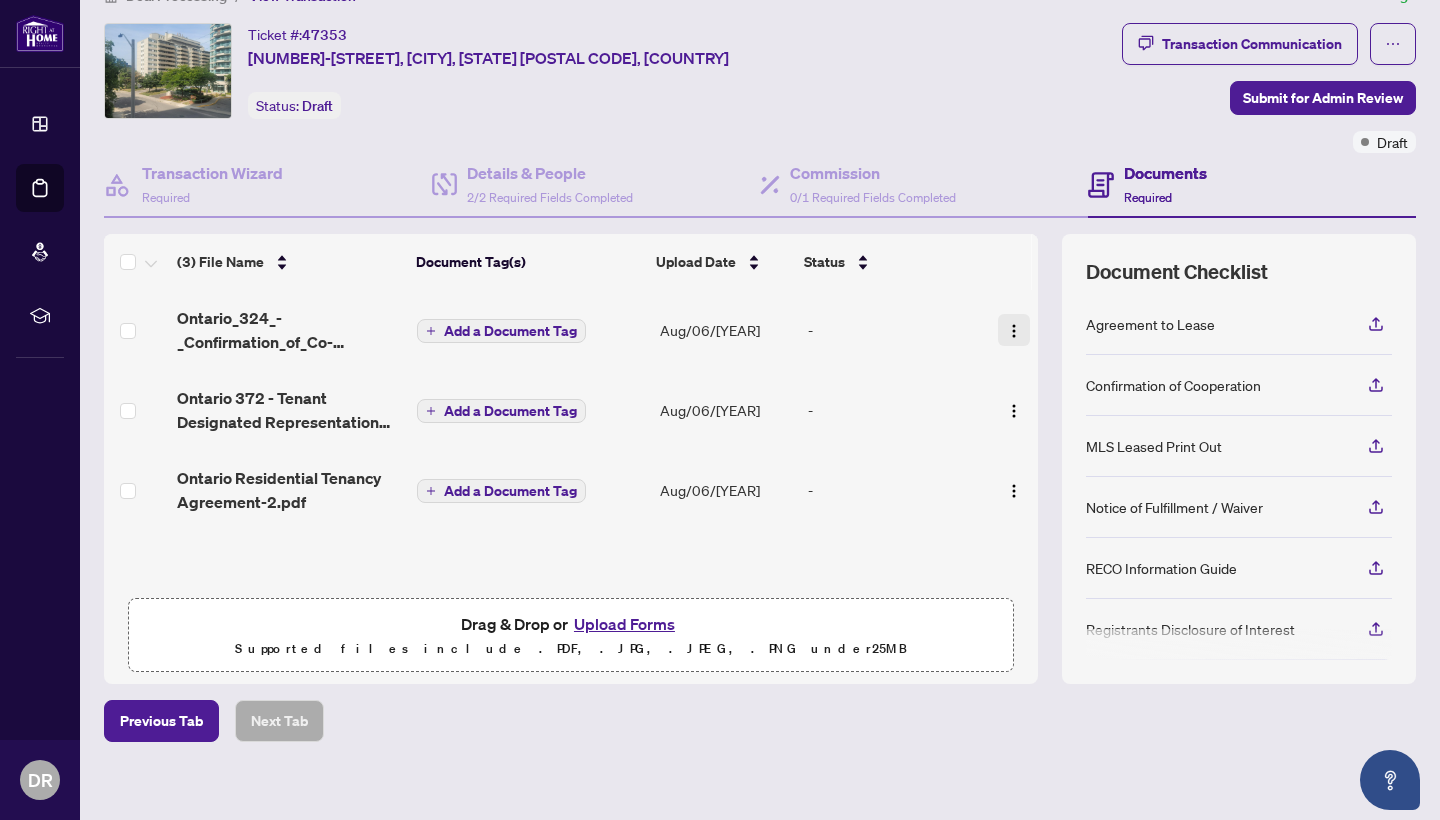 click at bounding box center [1014, 331] 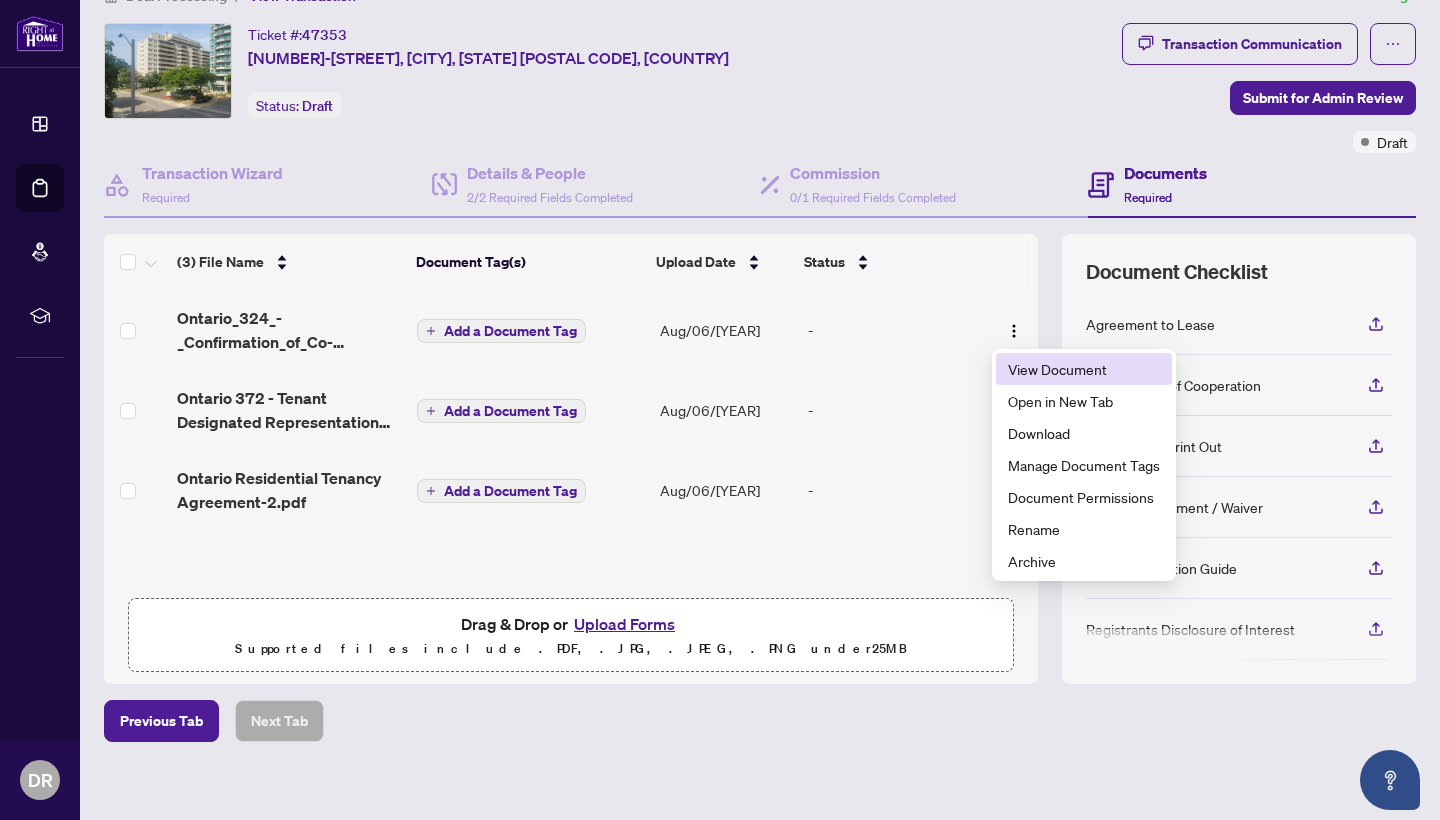 click on "View Document" at bounding box center [1084, 369] 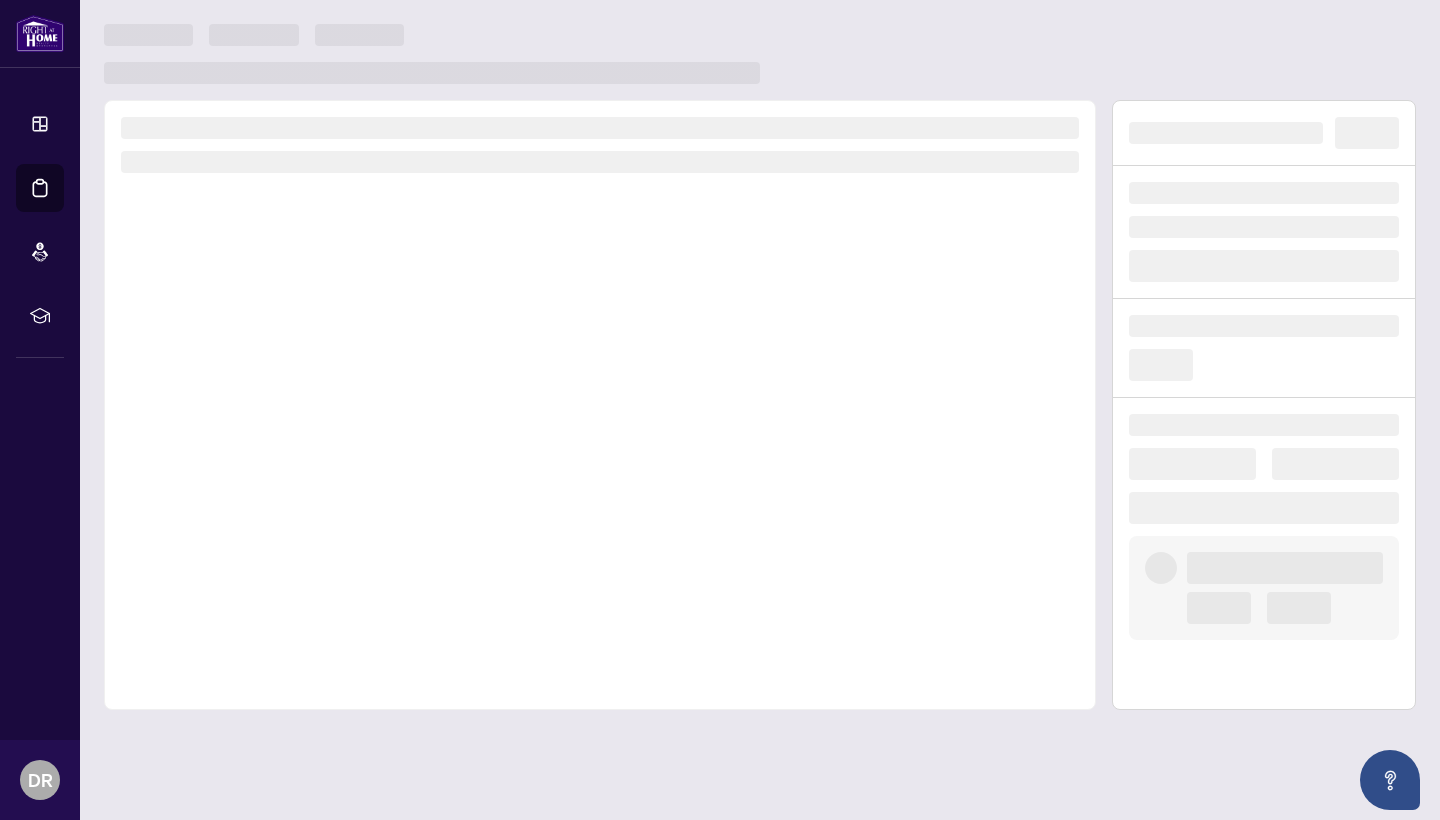 scroll, scrollTop: 0, scrollLeft: 0, axis: both 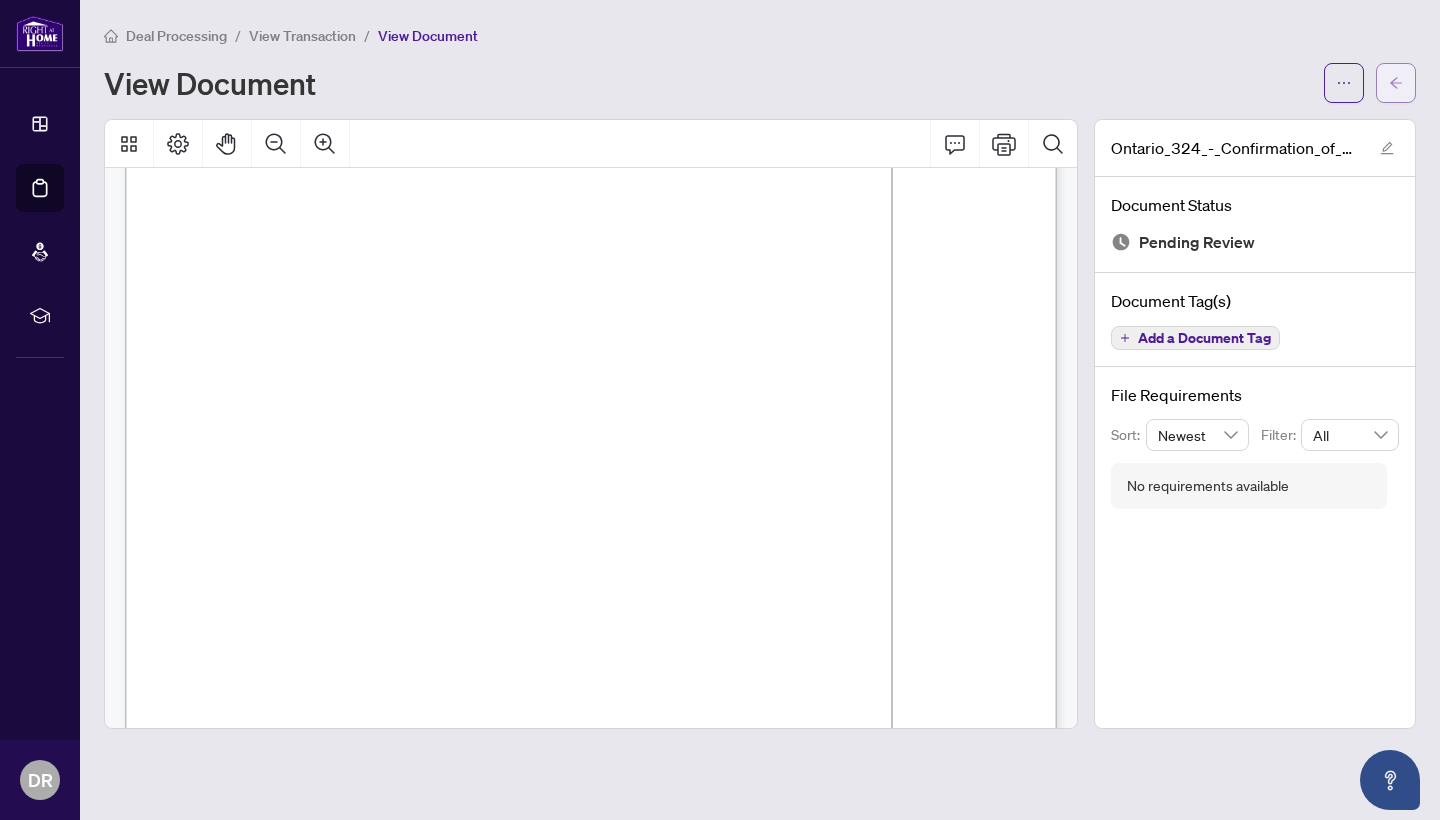 click at bounding box center (1396, 83) 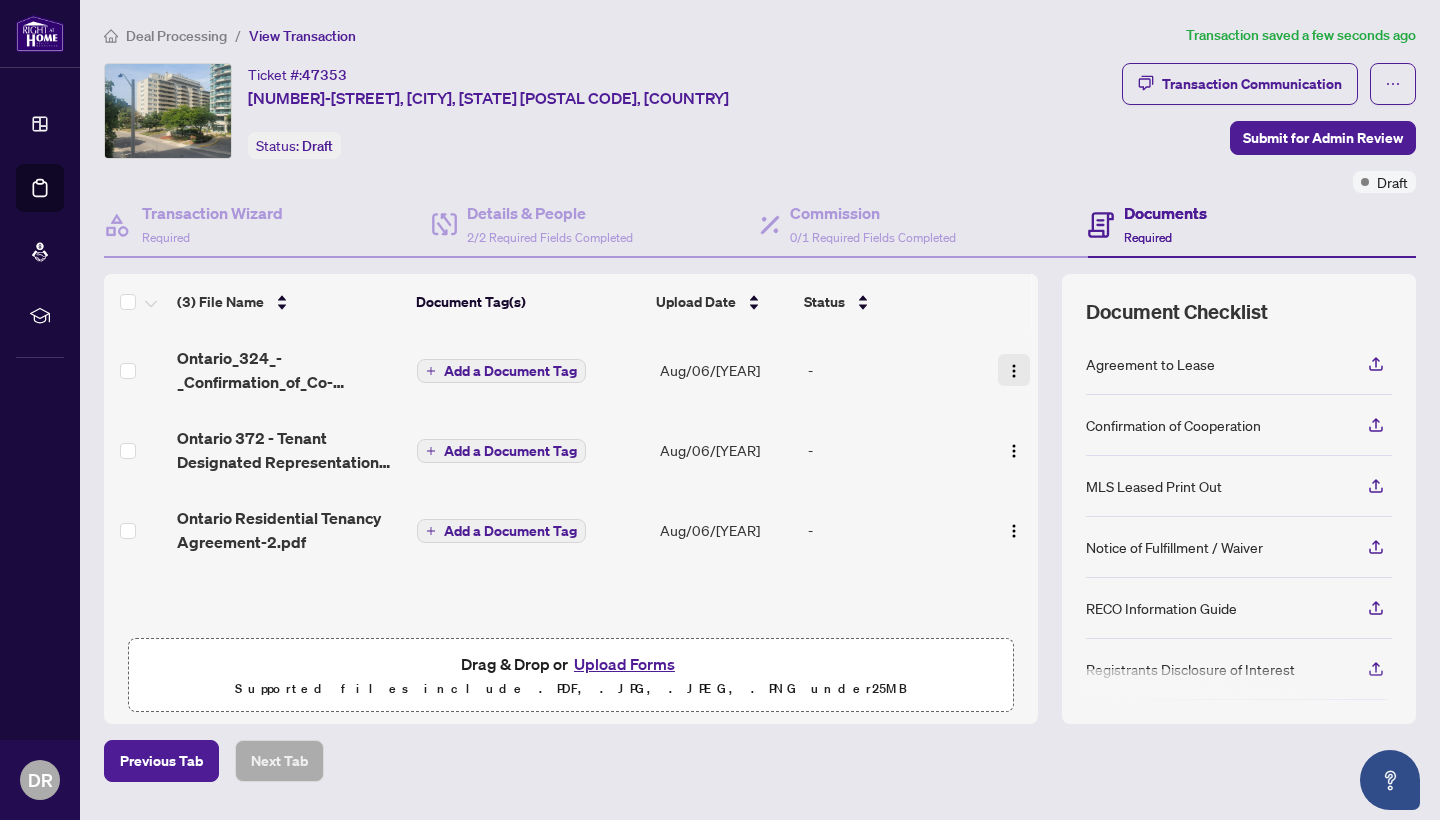 click at bounding box center (1014, 371) 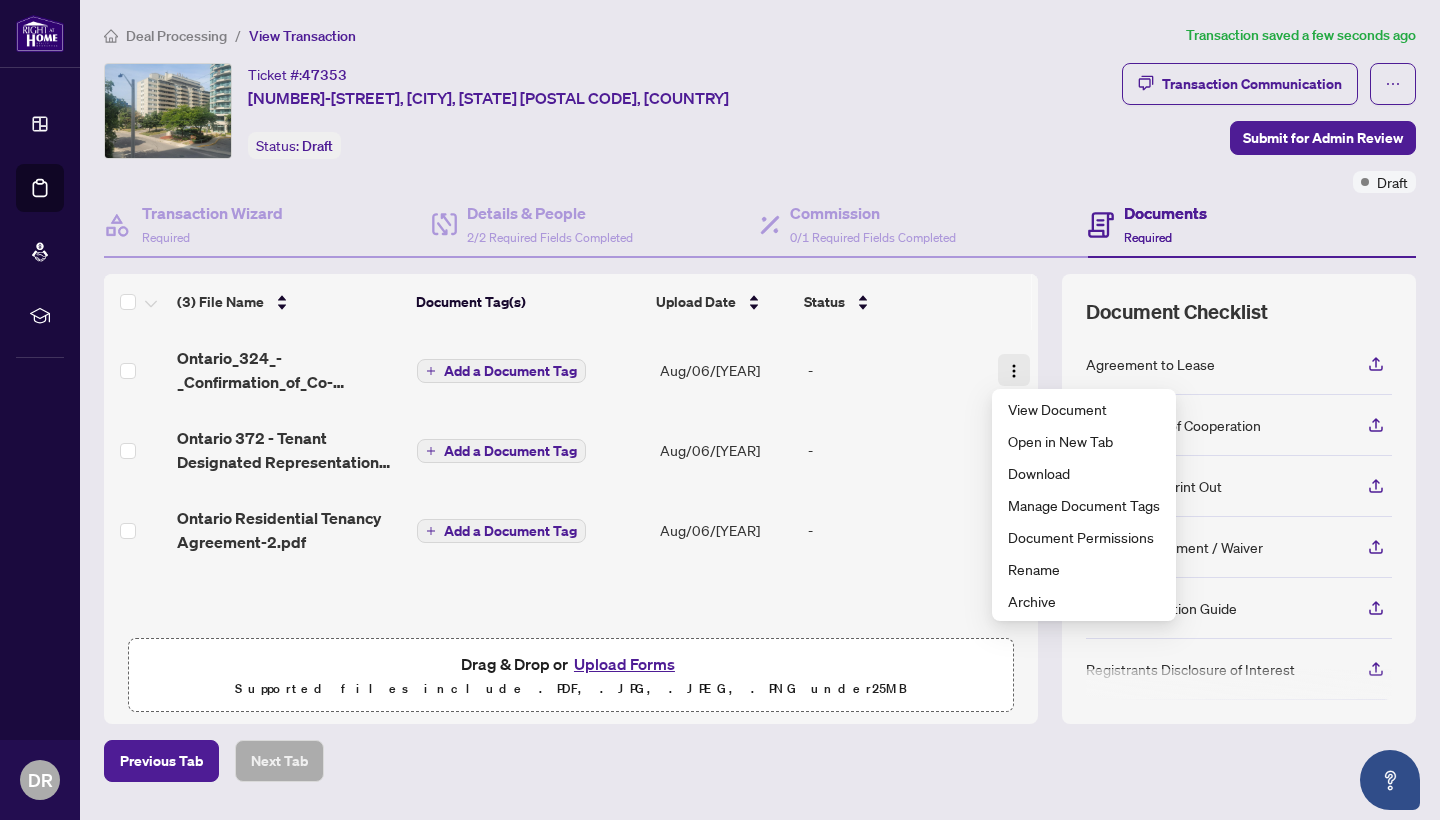 click at bounding box center (1014, 371) 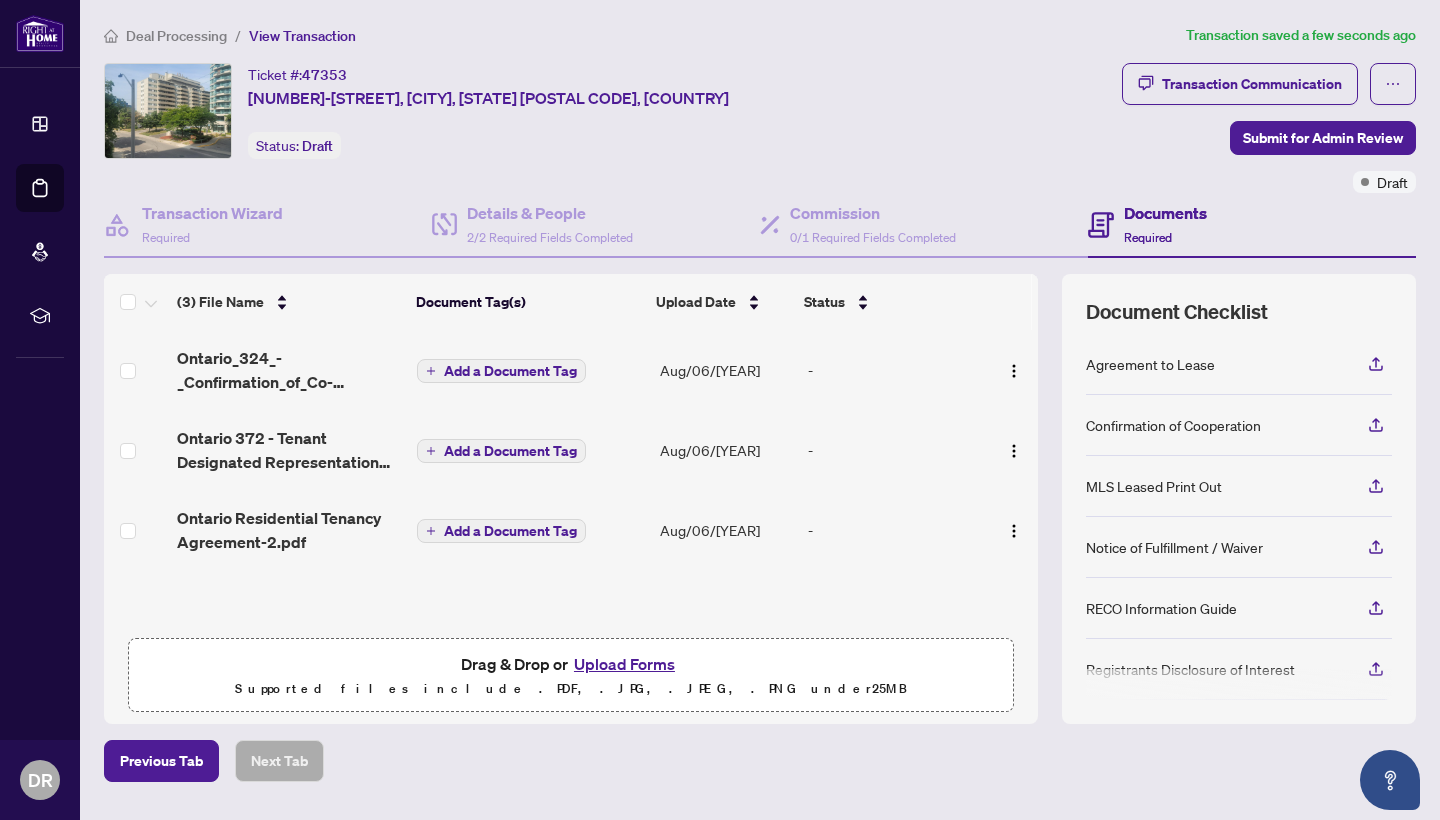 scroll, scrollTop: 0, scrollLeft: 0, axis: both 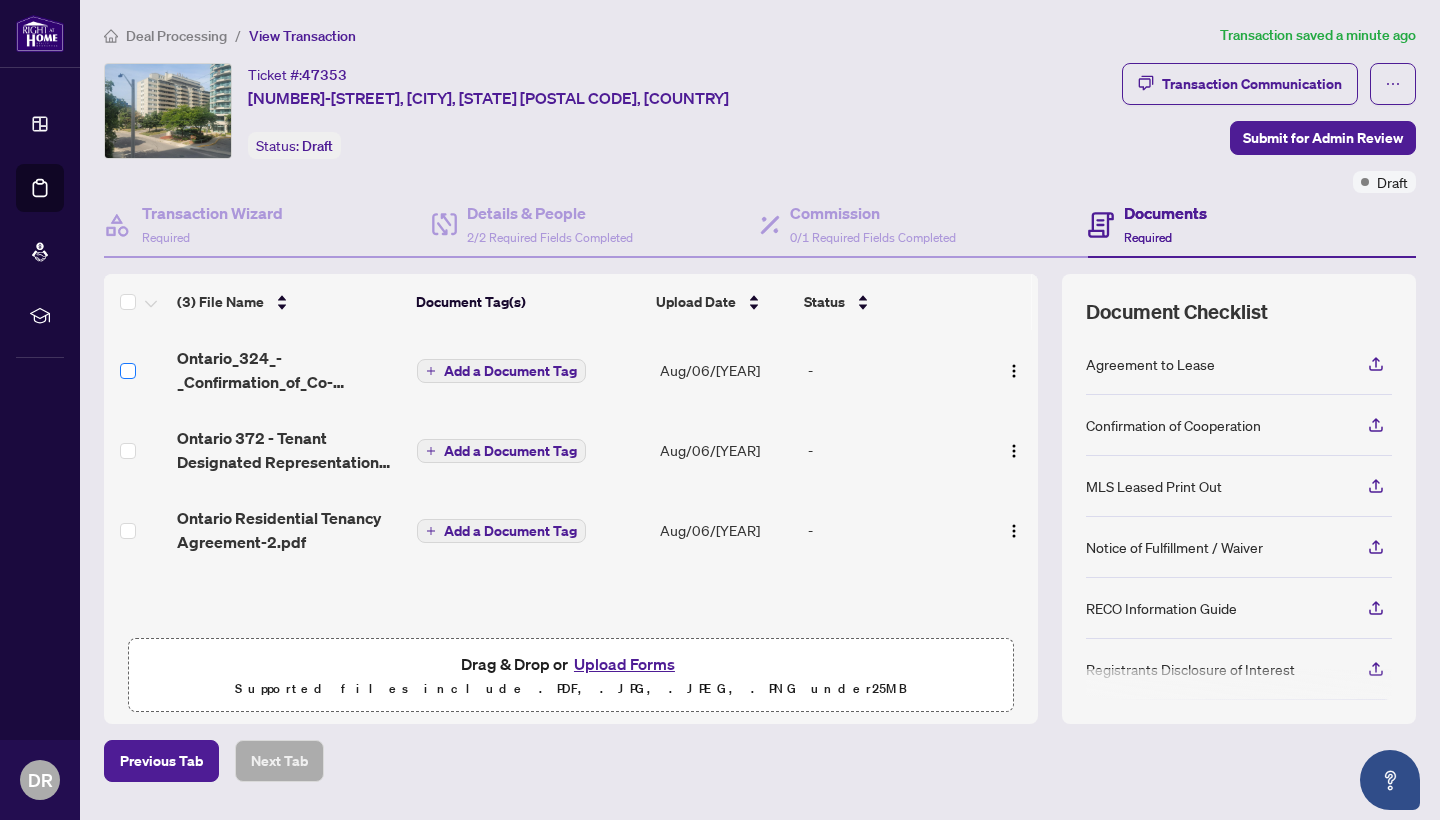 click at bounding box center (128, 371) 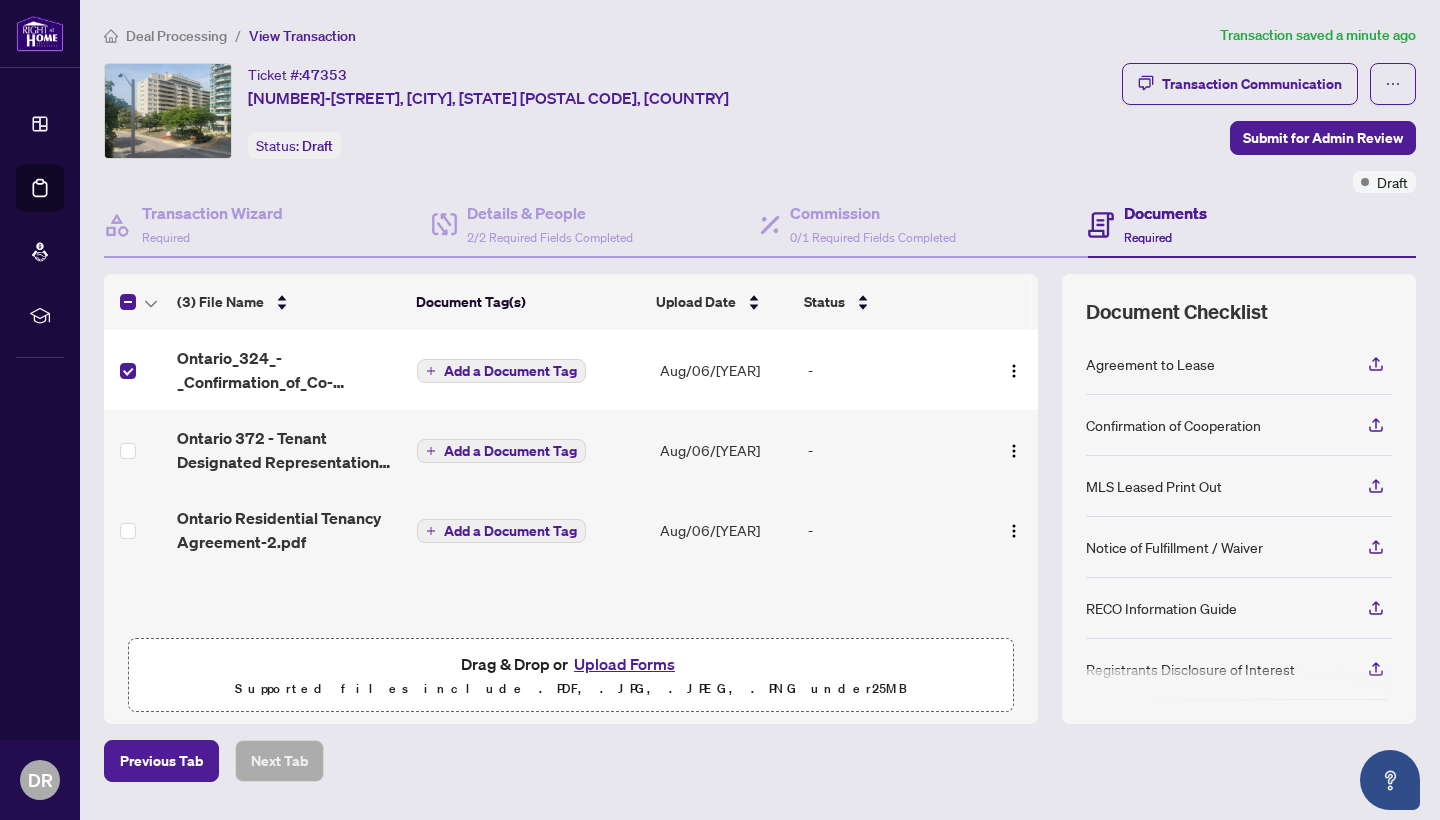 click at bounding box center [128, 371] 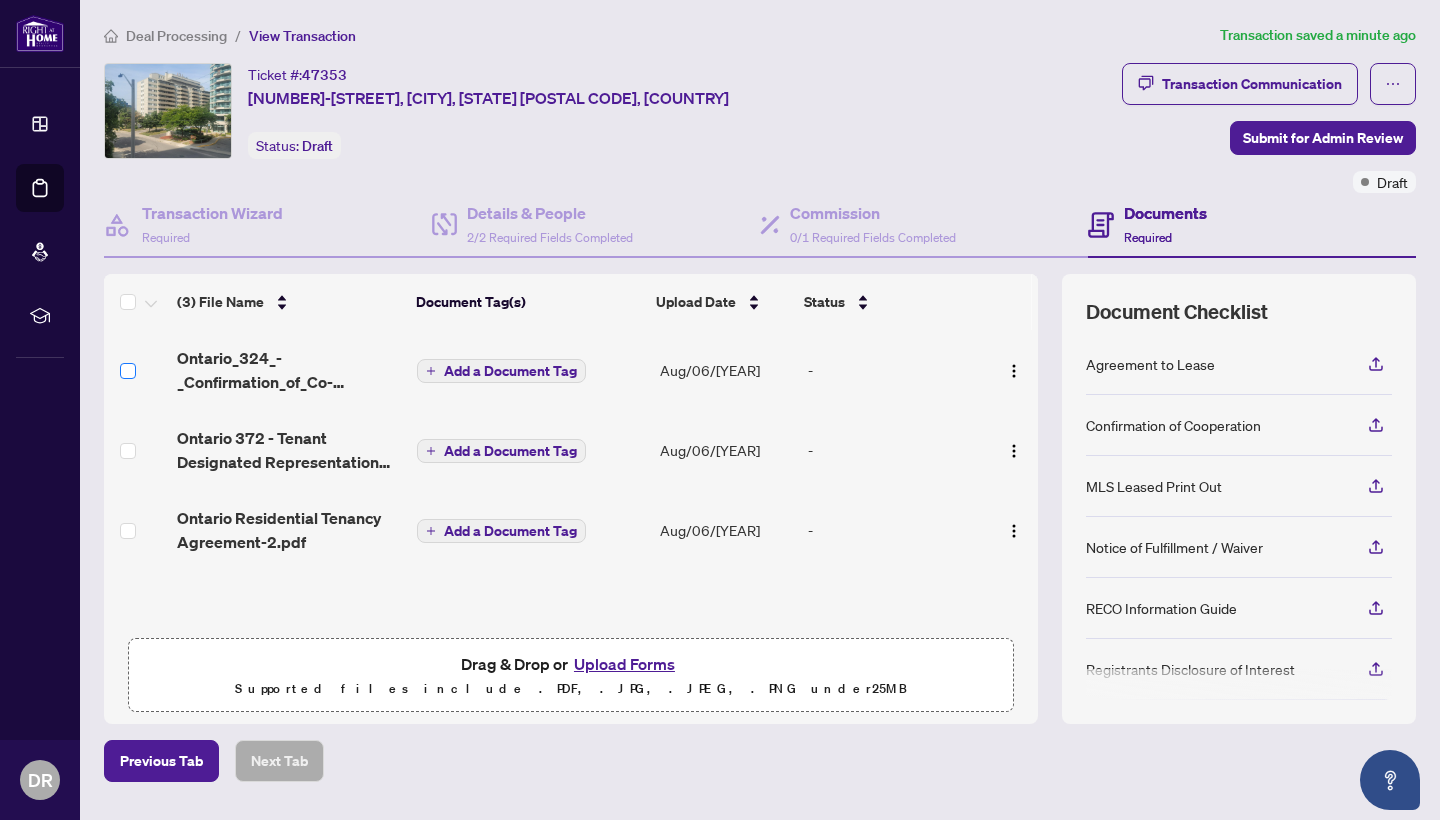 click at bounding box center [128, 371] 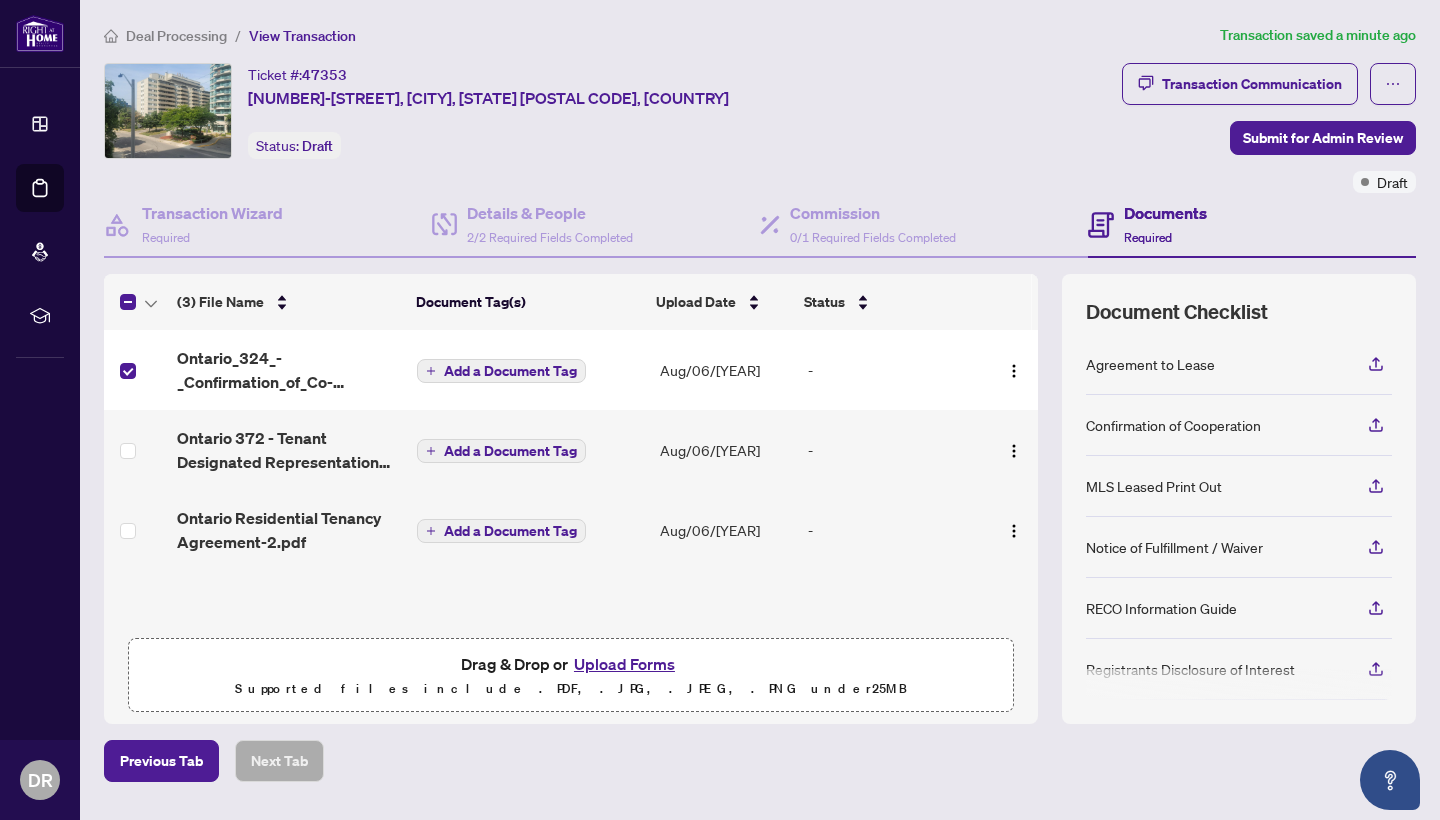 click at bounding box center [128, 371] 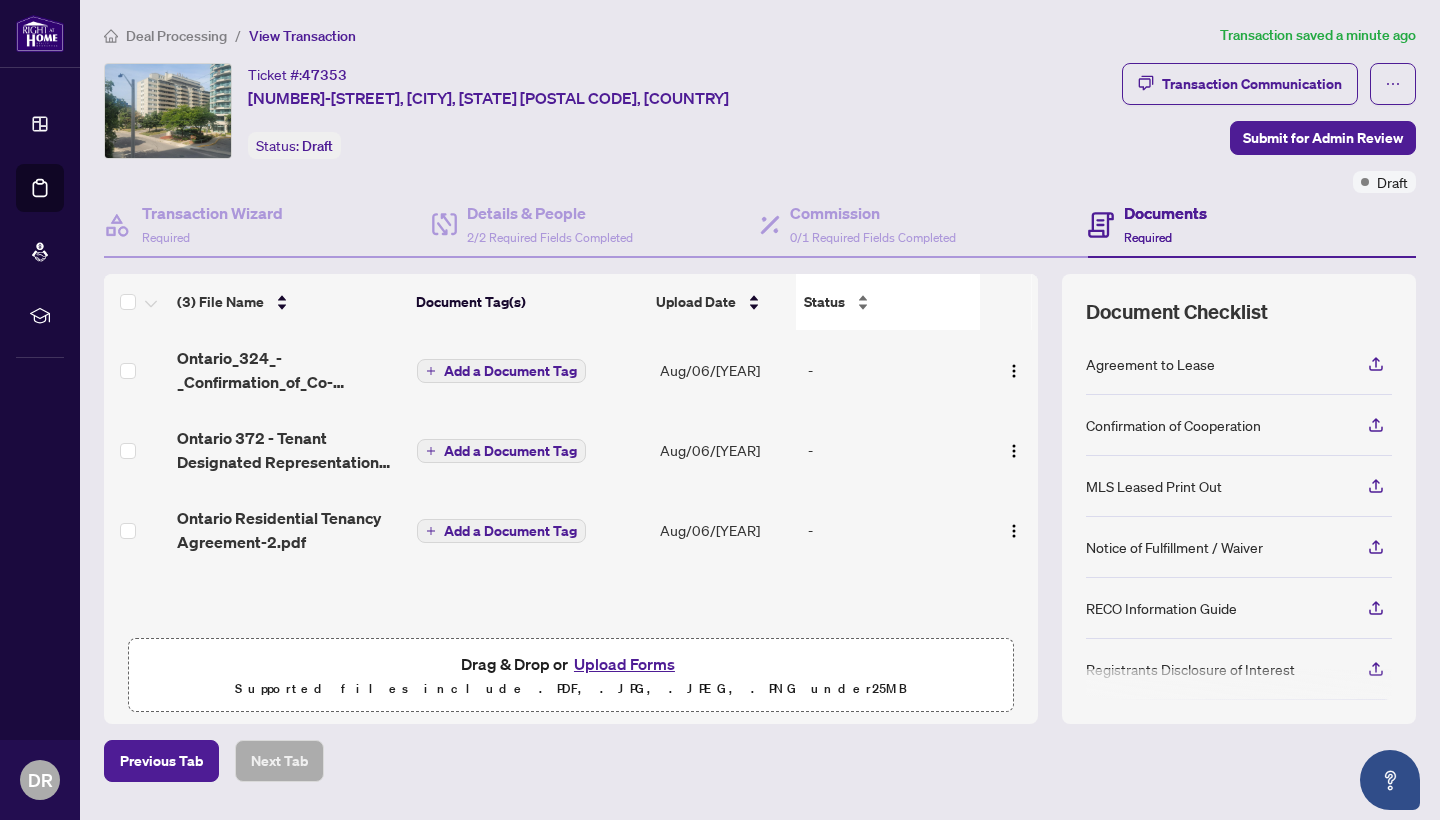 click on "Status" at bounding box center [888, 302] 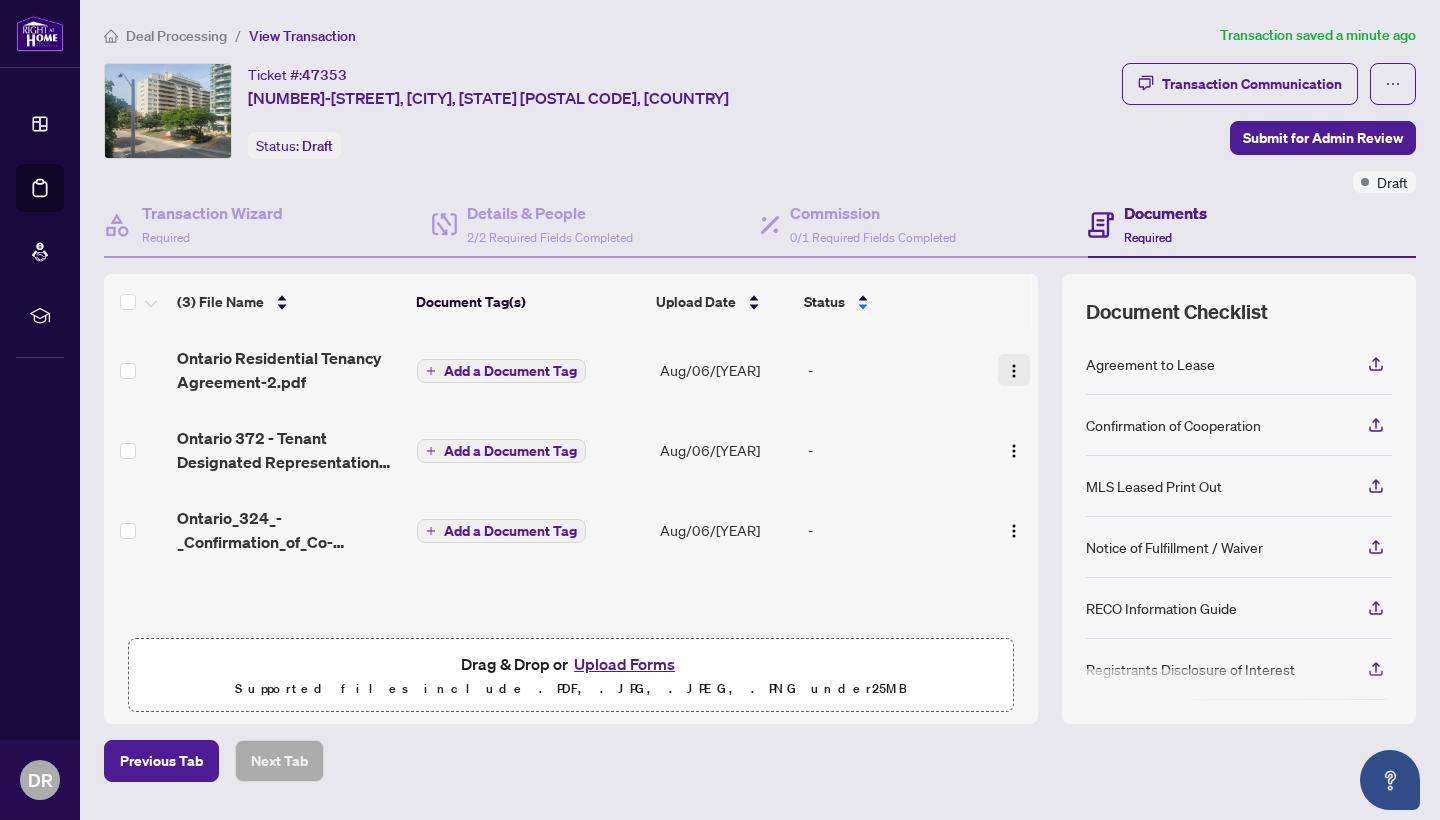 click at bounding box center [1014, 371] 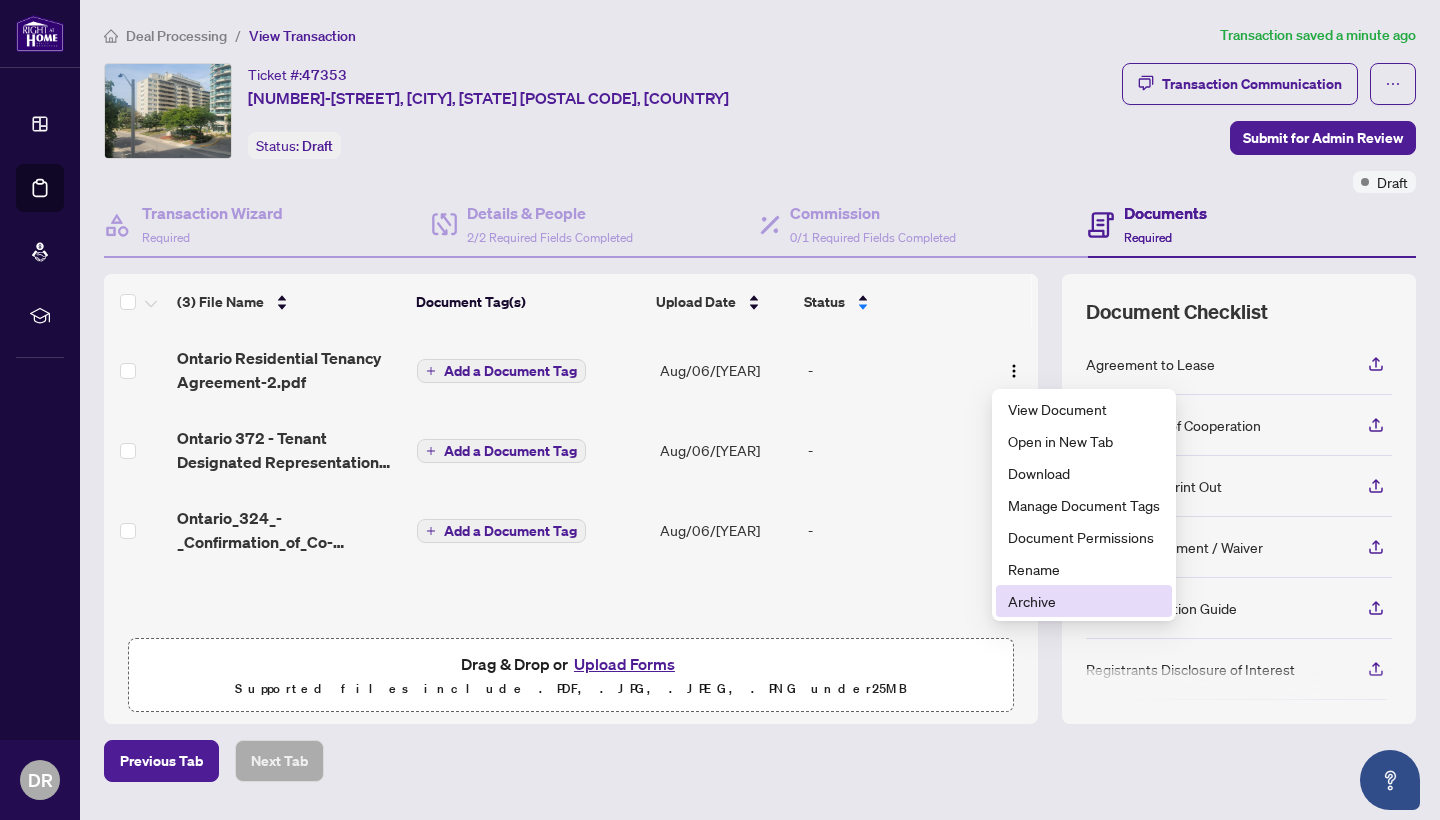 click on "Archive" at bounding box center (1084, 601) 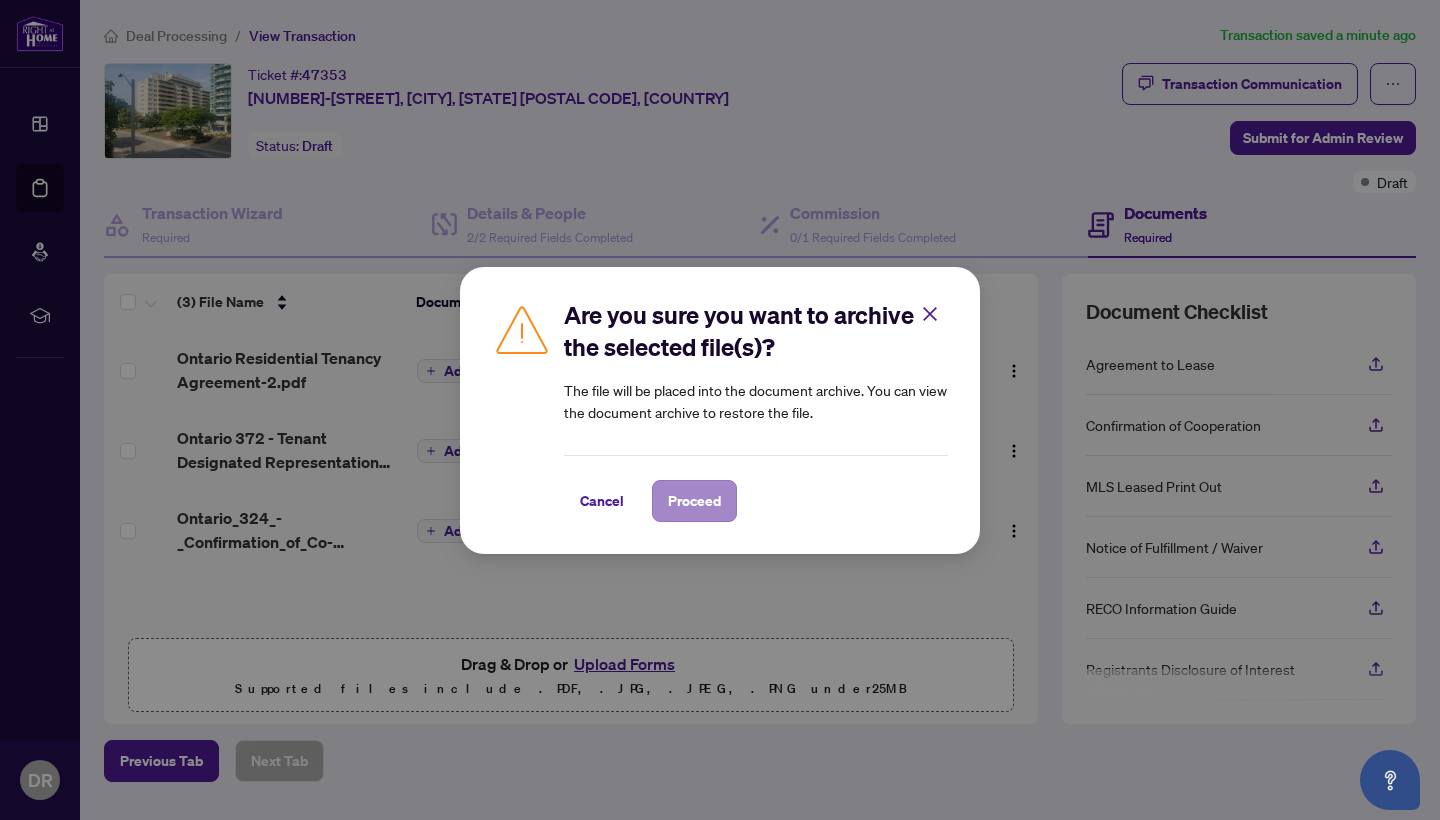 click on "Proceed" at bounding box center (694, 501) 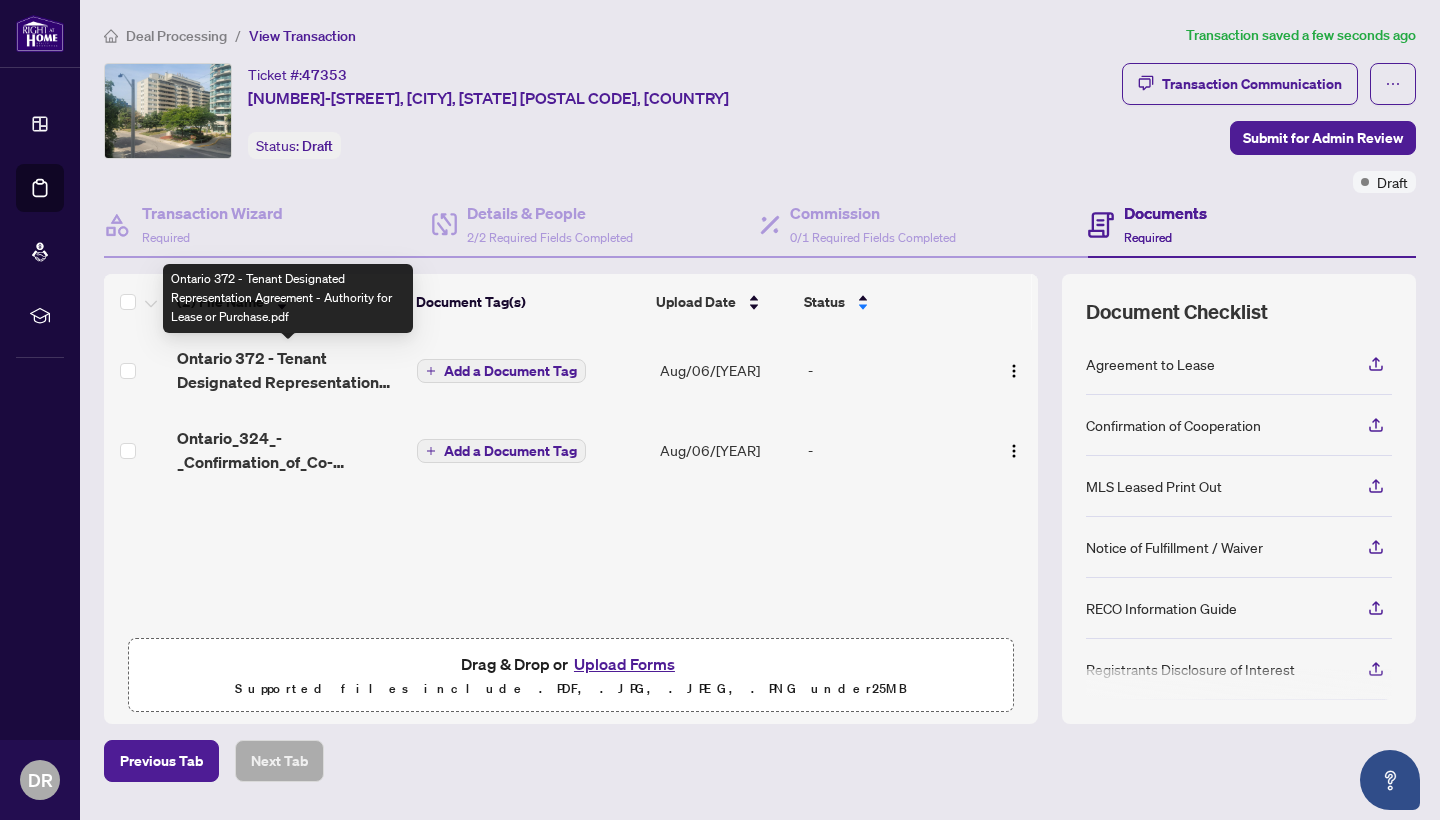 click on "Ontario 372 - Tenant Designated Representation Agreement - Authority for Lease or Purchase.pdf" at bounding box center (289, 370) 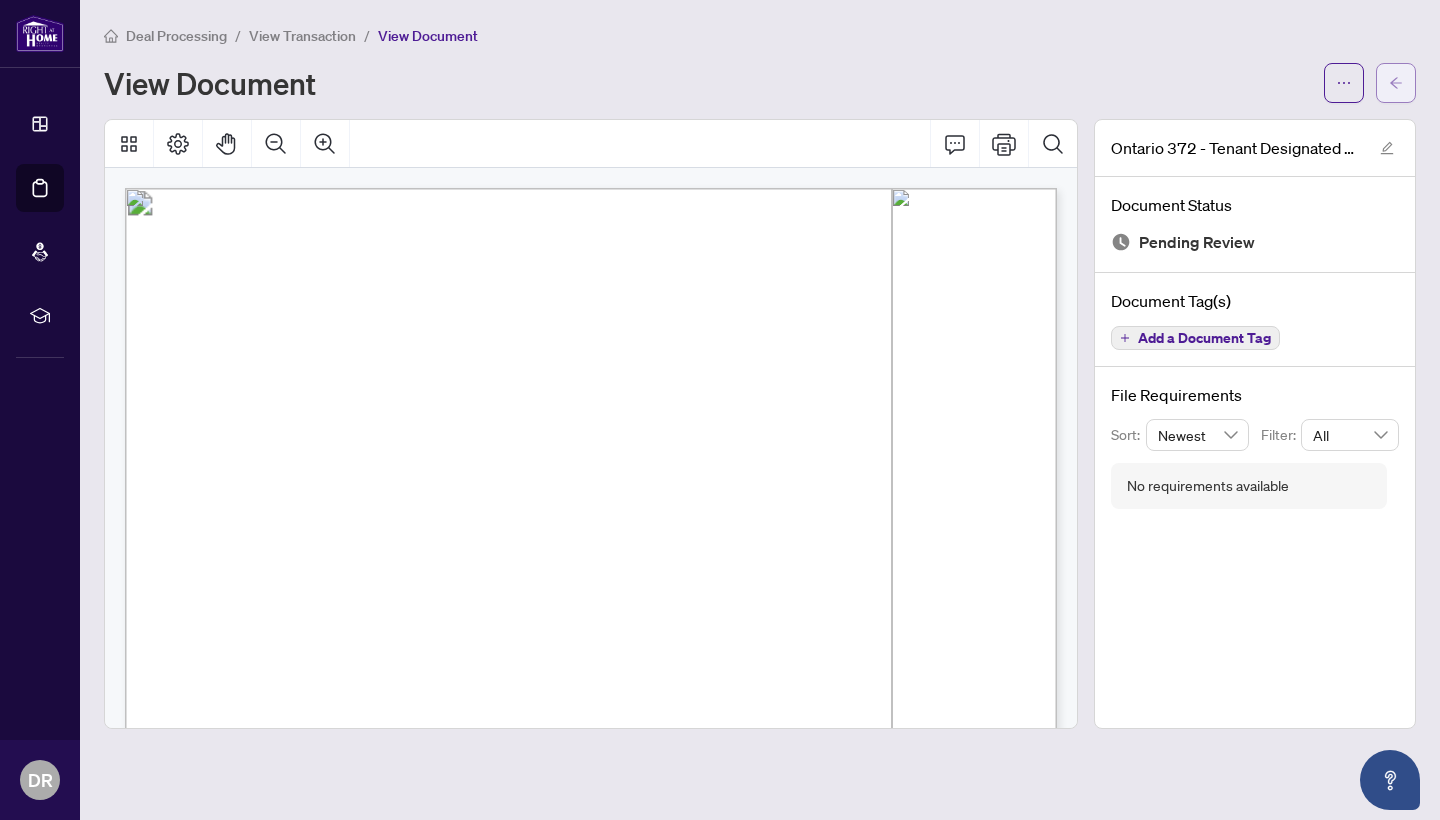 scroll, scrollTop: 0, scrollLeft: 0, axis: both 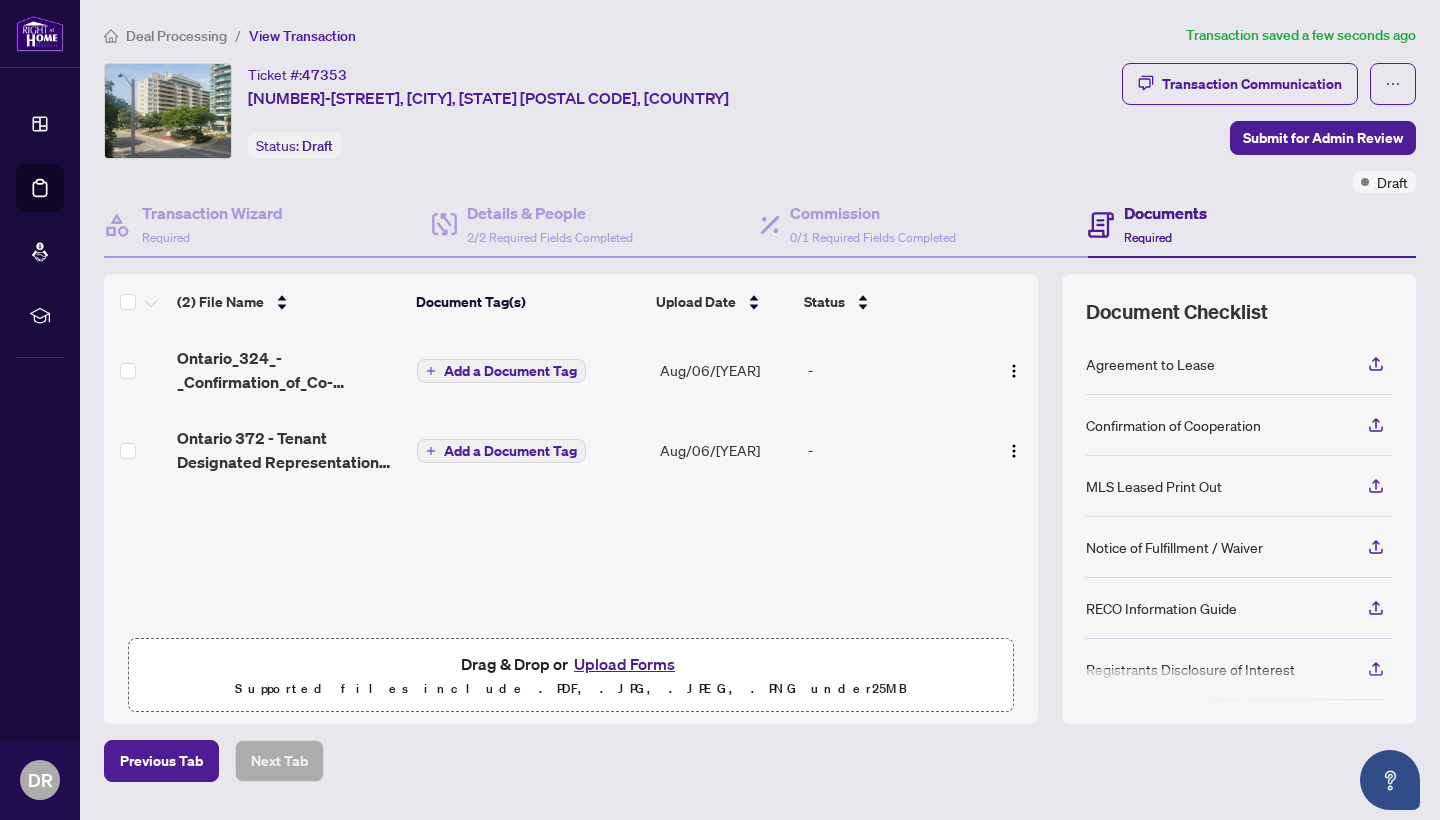 click on "(2) File Name Document Tag(s) Upload Date Status             Ontario_324_-_Confirmation_of_Co-operation_and_Representation__Tenant_Landlord.pdf Add a Document Tag Aug/06/[YEAR] - Ontario 372 - Tenant Designated Representation Agreement - Authority for Lease or Purchase.pdf Add a Document Tag Aug/06/[YEAR] - Drag & Drop or Upload Forms Supported files include .PDF, .JPG, .JPEG, .PNG under 25 MB" at bounding box center [571, 499] 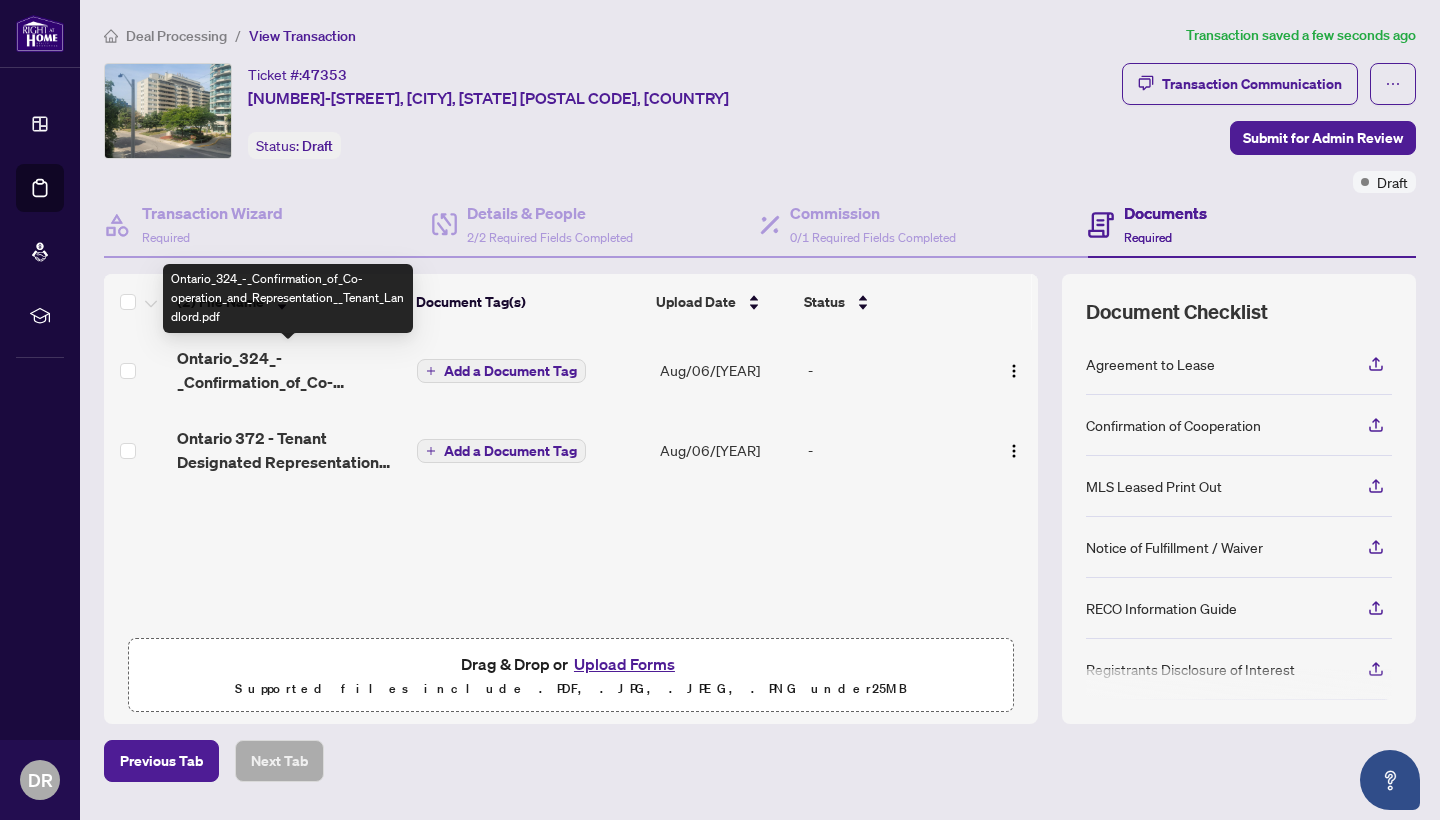 click on "Ontario_324_-_Confirmation_of_Co-operation_and_Representation__Tenant_Landlord.pdf" at bounding box center (289, 370) 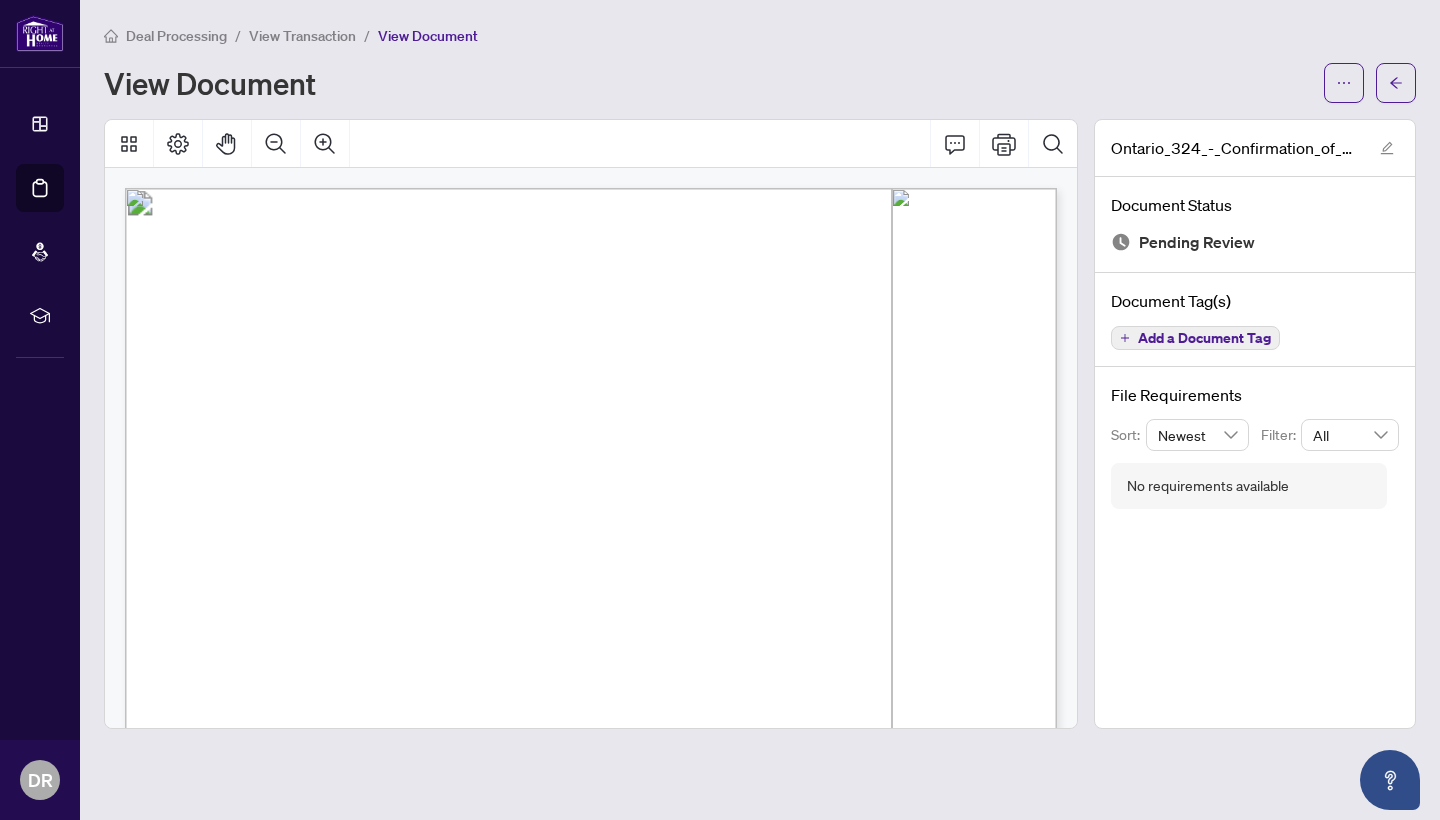 scroll, scrollTop: -1, scrollLeft: 0, axis: vertical 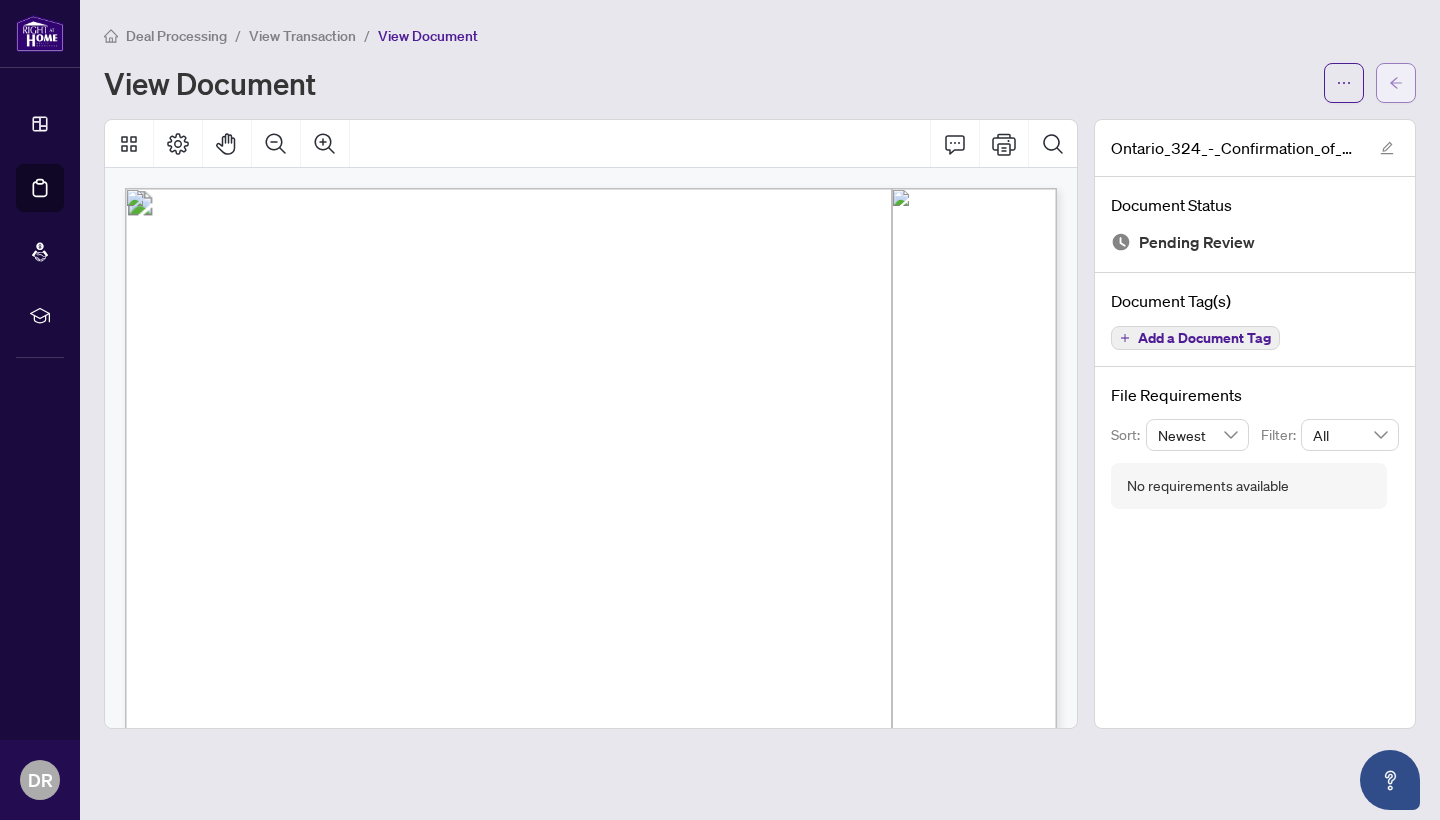 click at bounding box center [1396, 83] 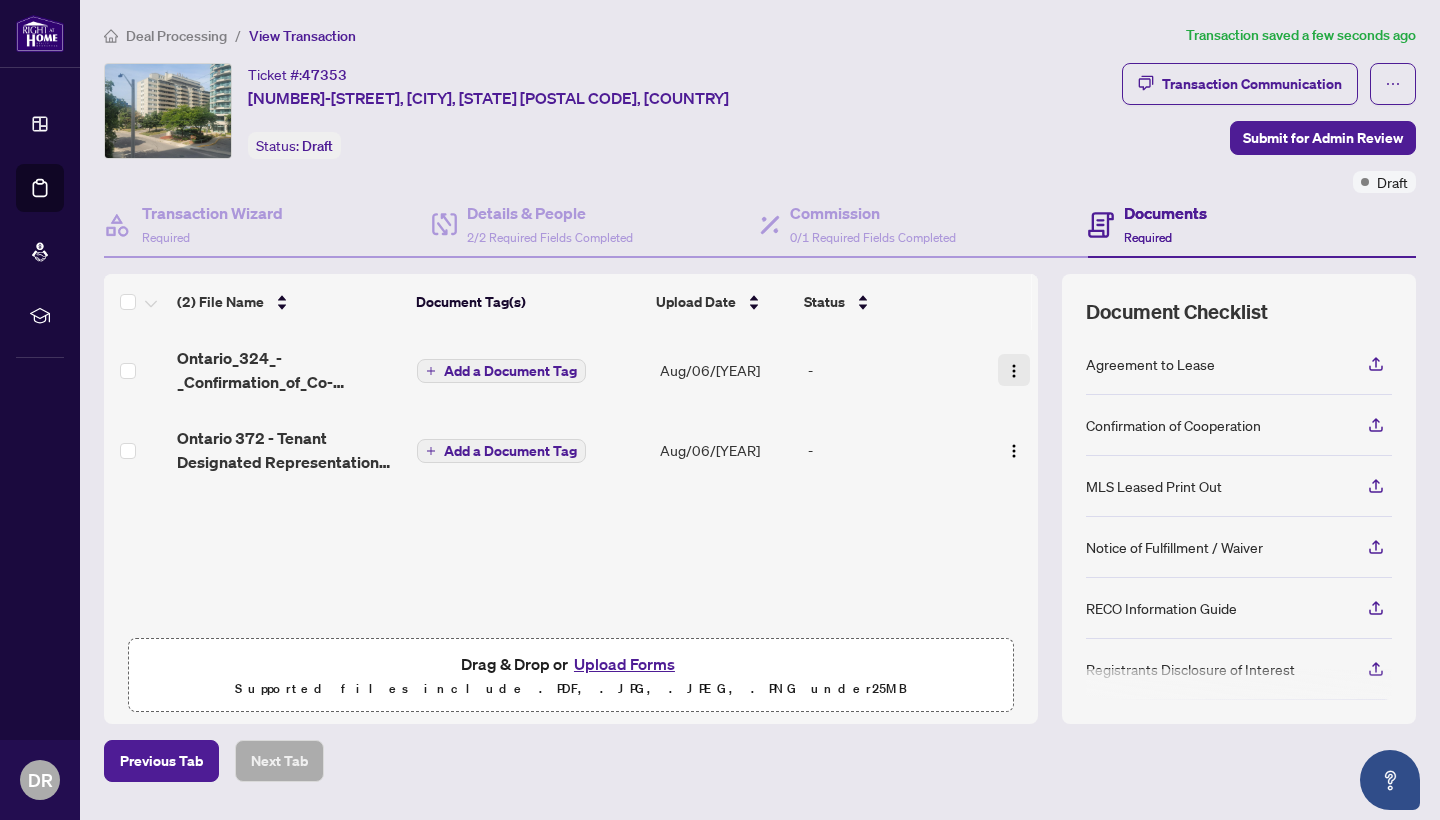 click at bounding box center [1014, 371] 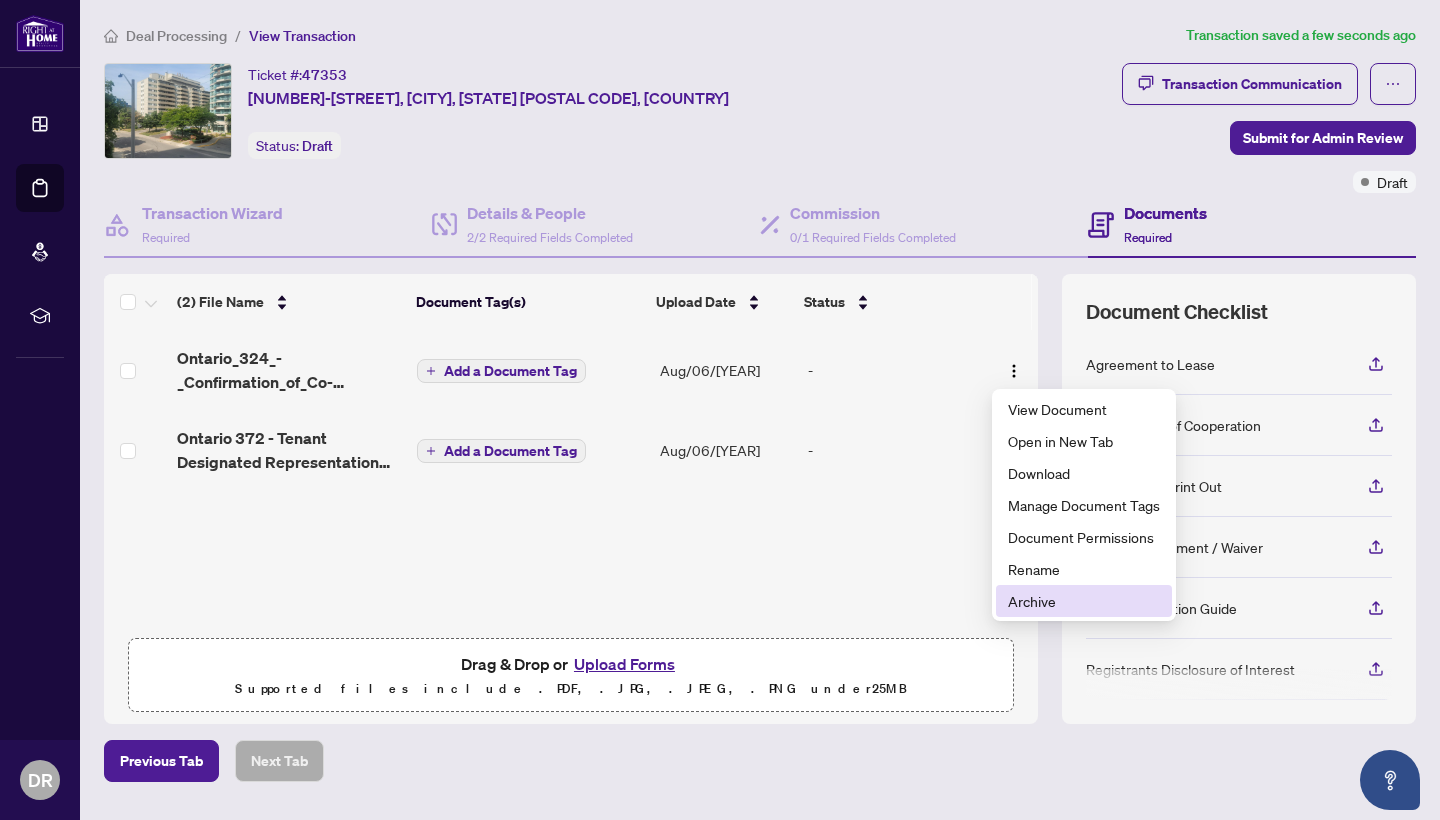 click on "Archive" at bounding box center (1084, 601) 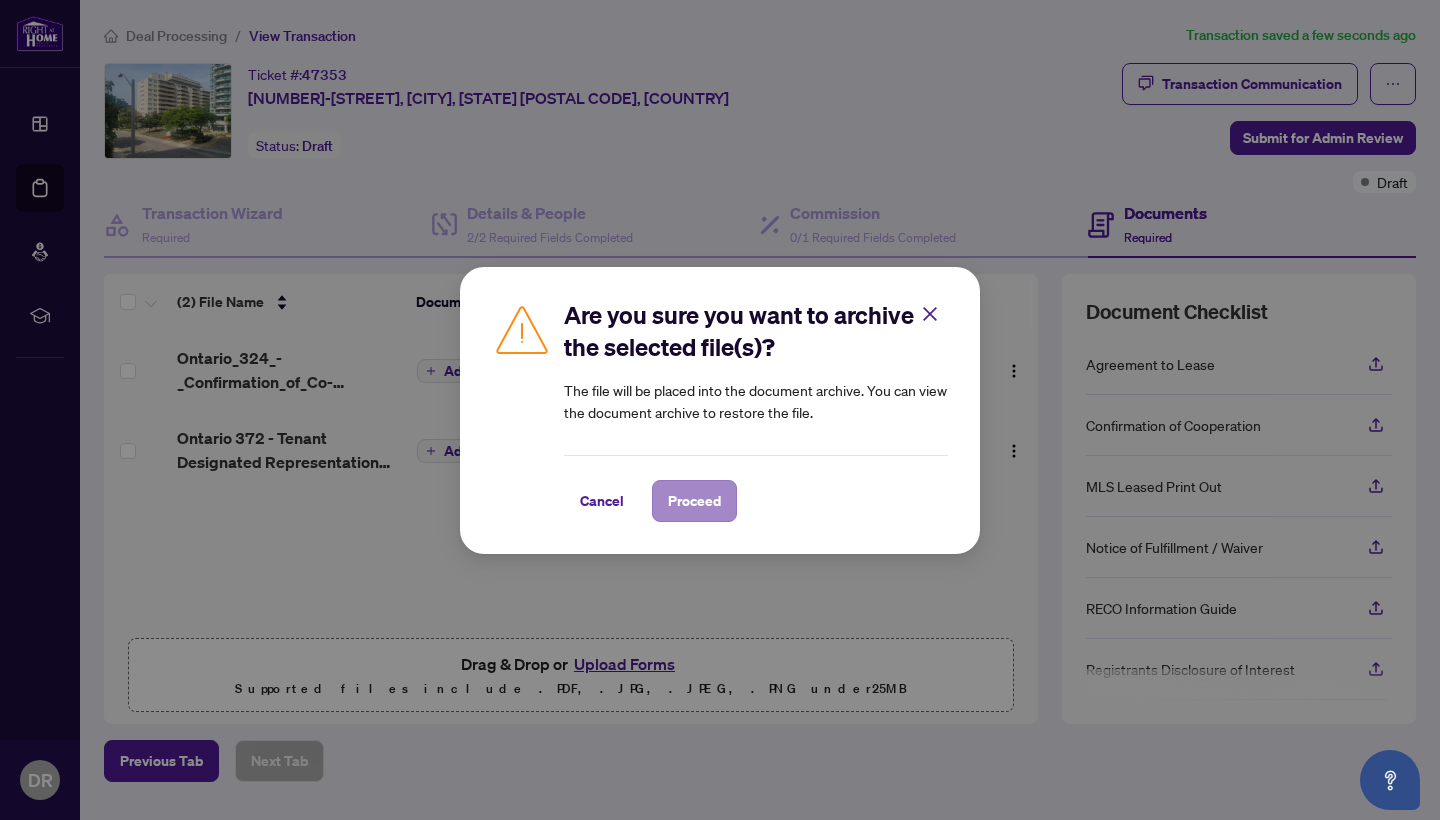 click on "Proceed" at bounding box center (694, 501) 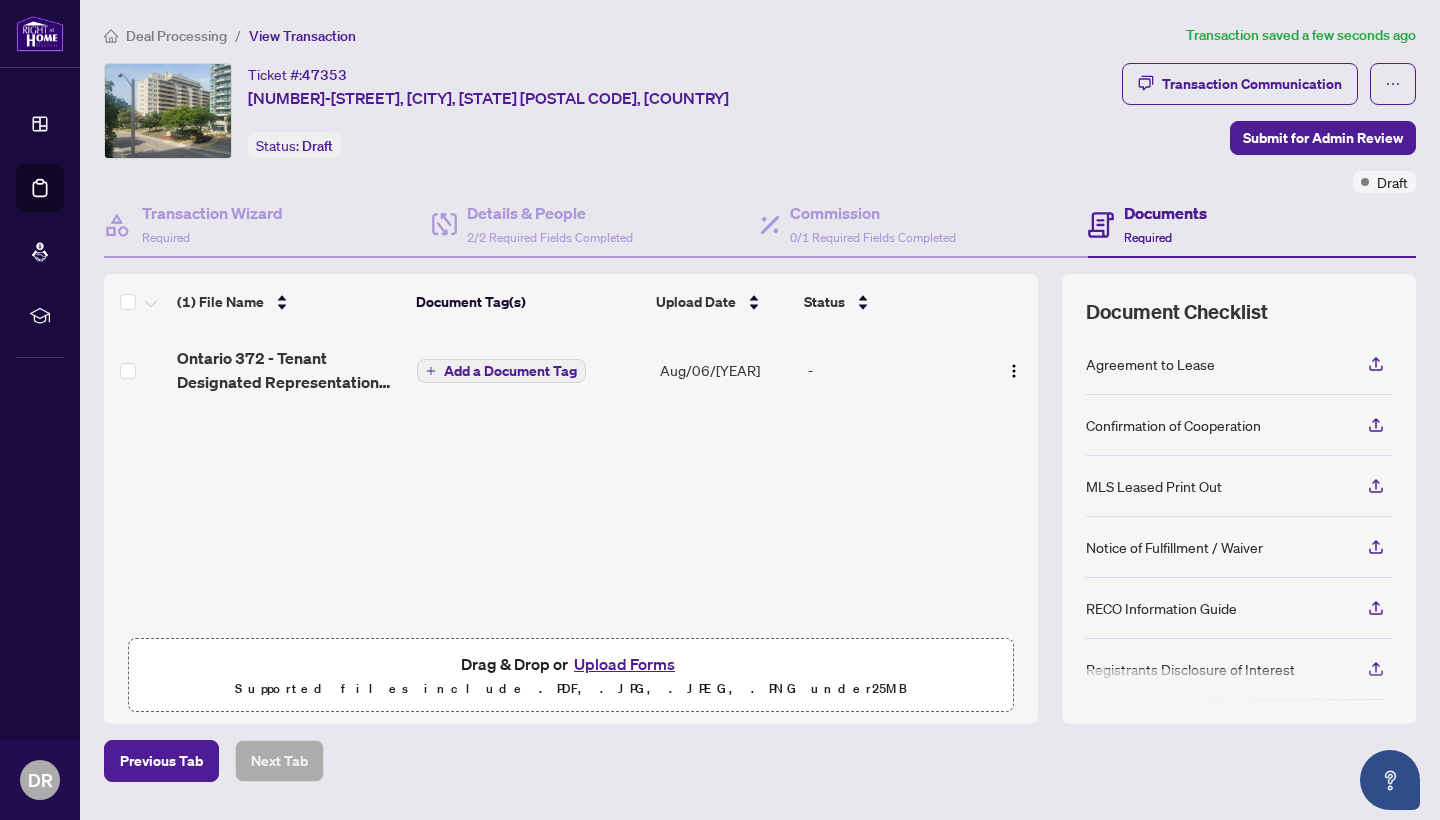 click on "Upload Forms" at bounding box center (624, 664) 